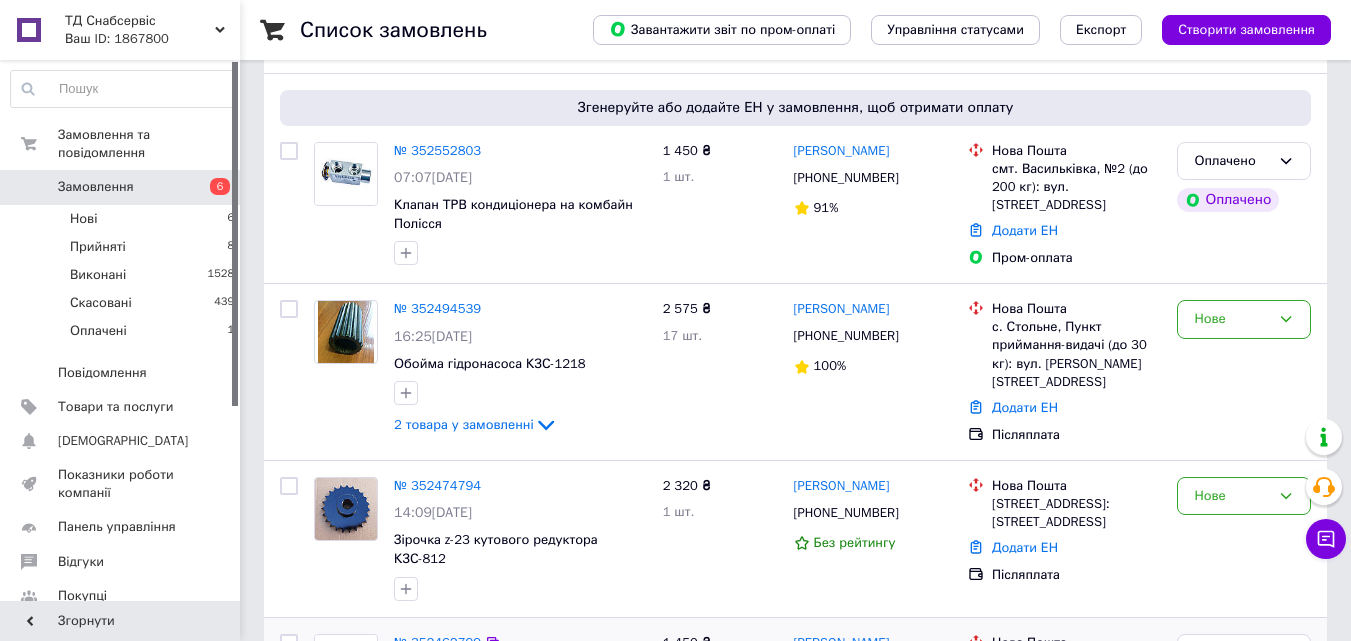 scroll, scrollTop: 100, scrollLeft: 0, axis: vertical 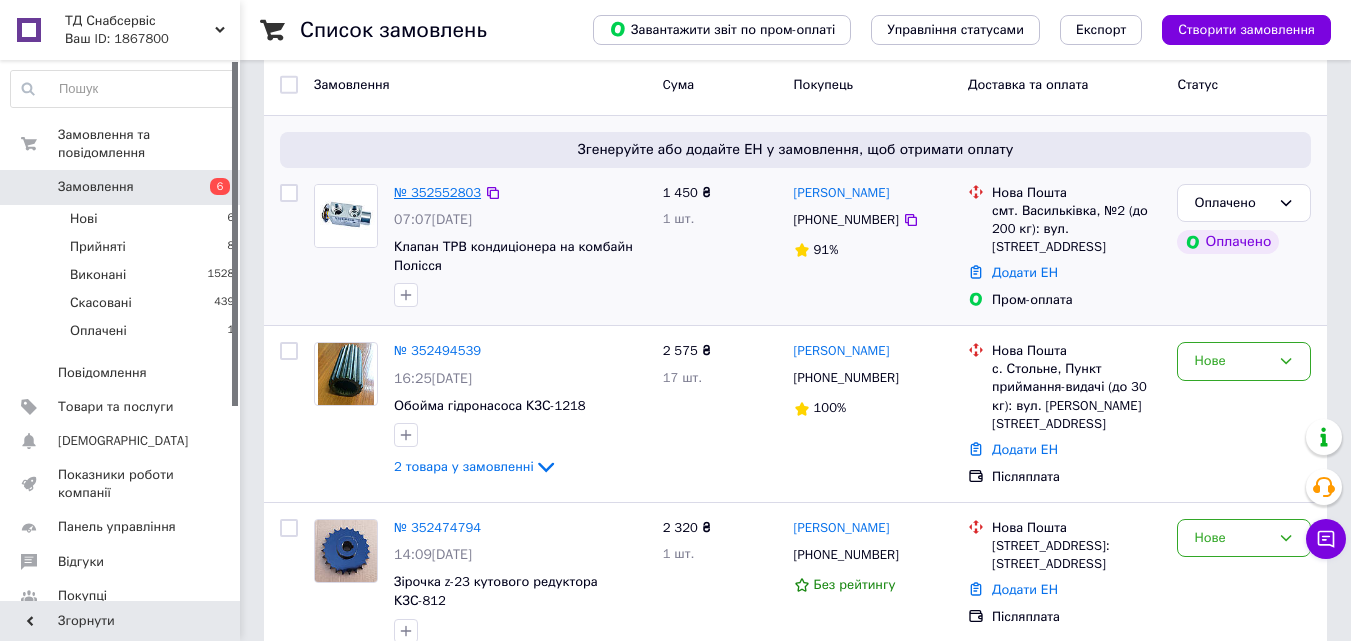 click on "№ 352552803" at bounding box center (437, 192) 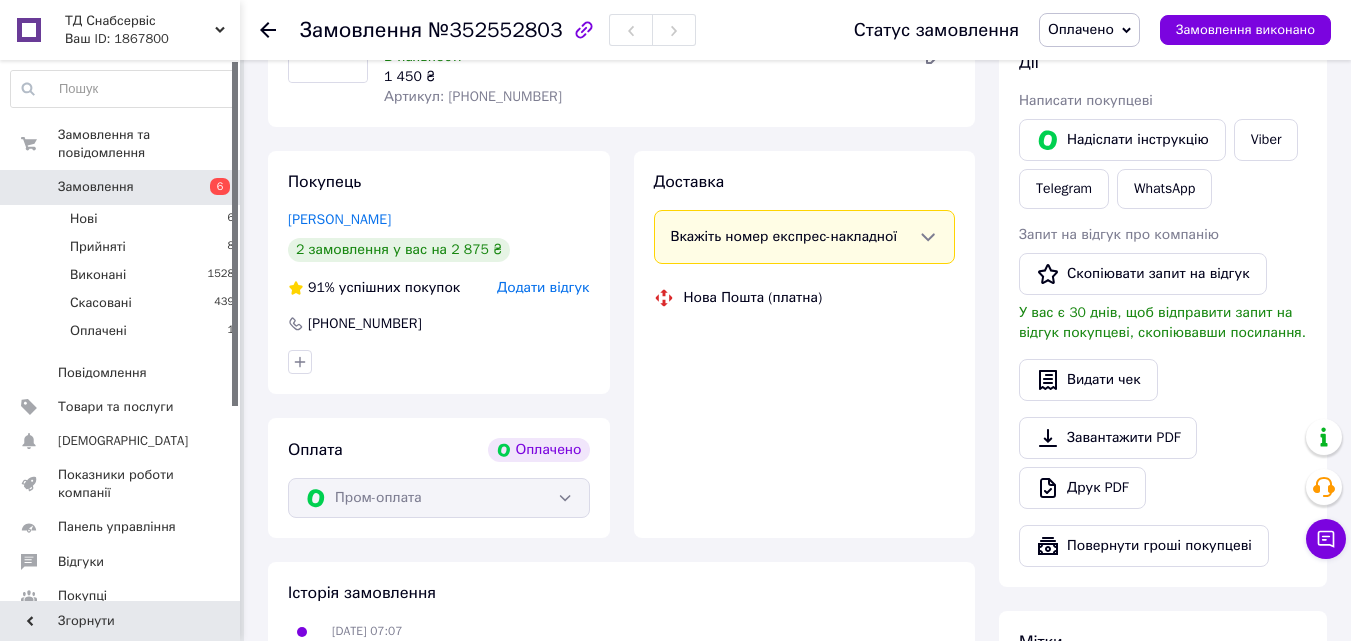 scroll, scrollTop: 300, scrollLeft: 0, axis: vertical 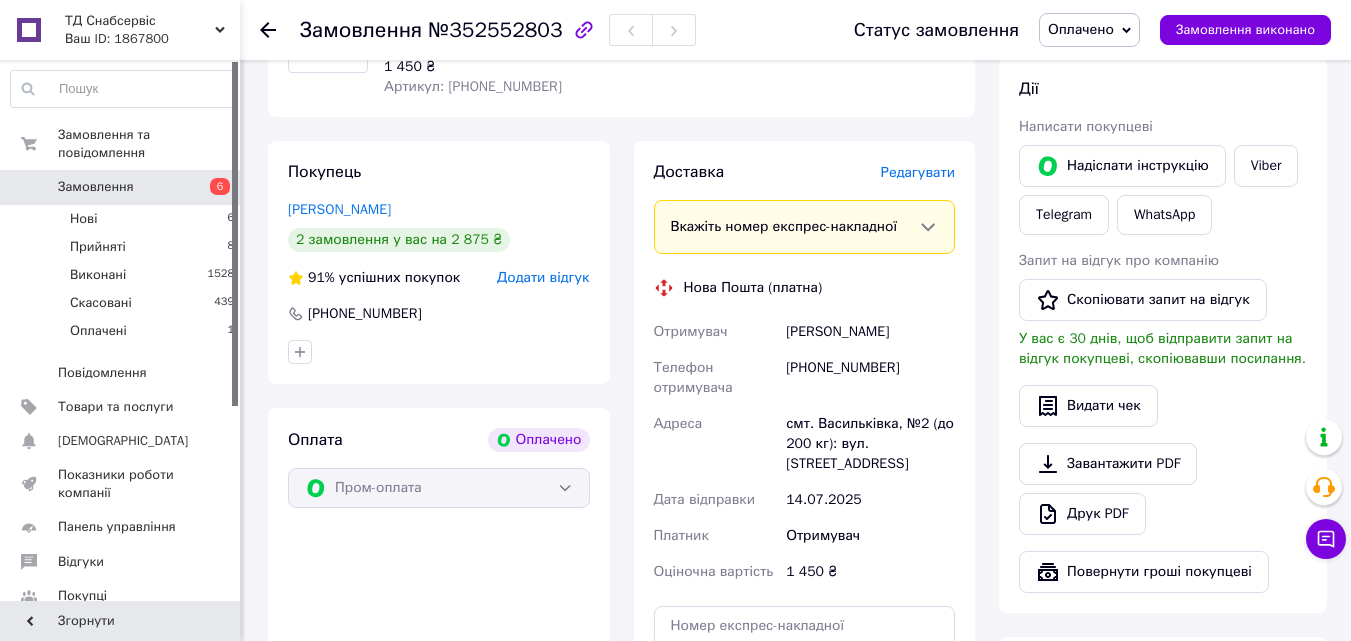 click on "Покупець [PERSON_NAME] 2 замовлення у вас на 2 875 ₴ 91%   успішних покупок Додати відгук [PHONE_NUMBER]" at bounding box center [439, 262] 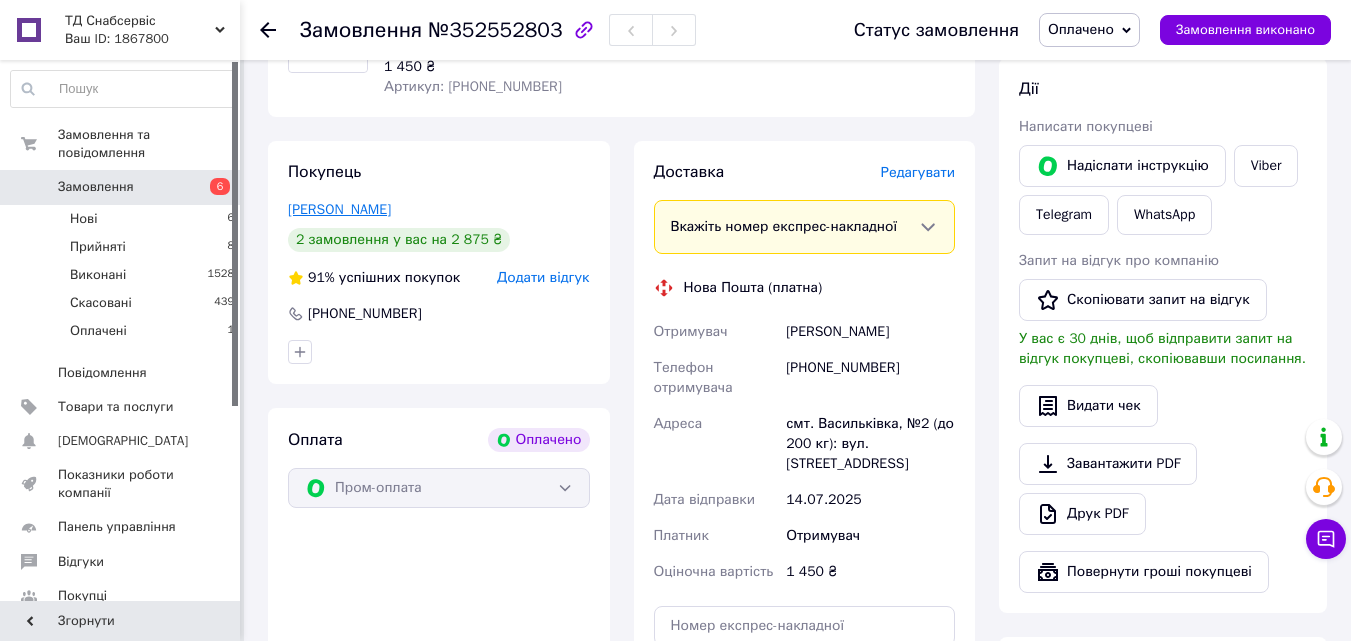 click on "[PERSON_NAME]" at bounding box center [339, 209] 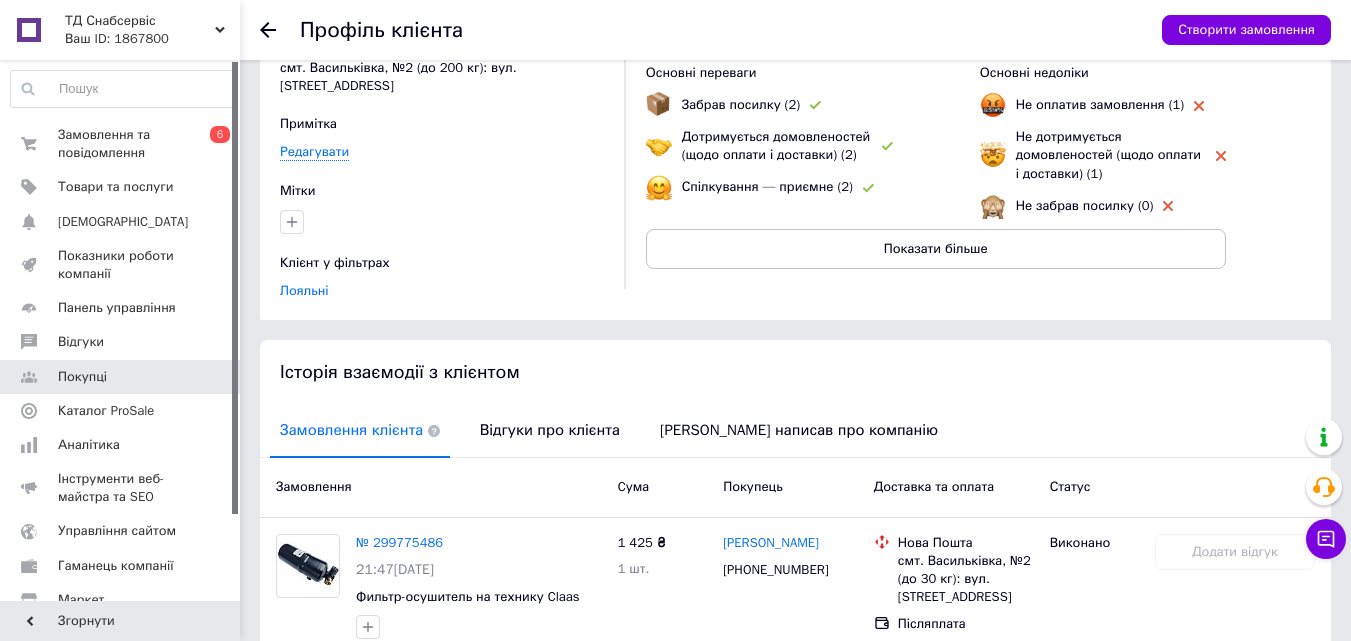scroll, scrollTop: 380, scrollLeft: 0, axis: vertical 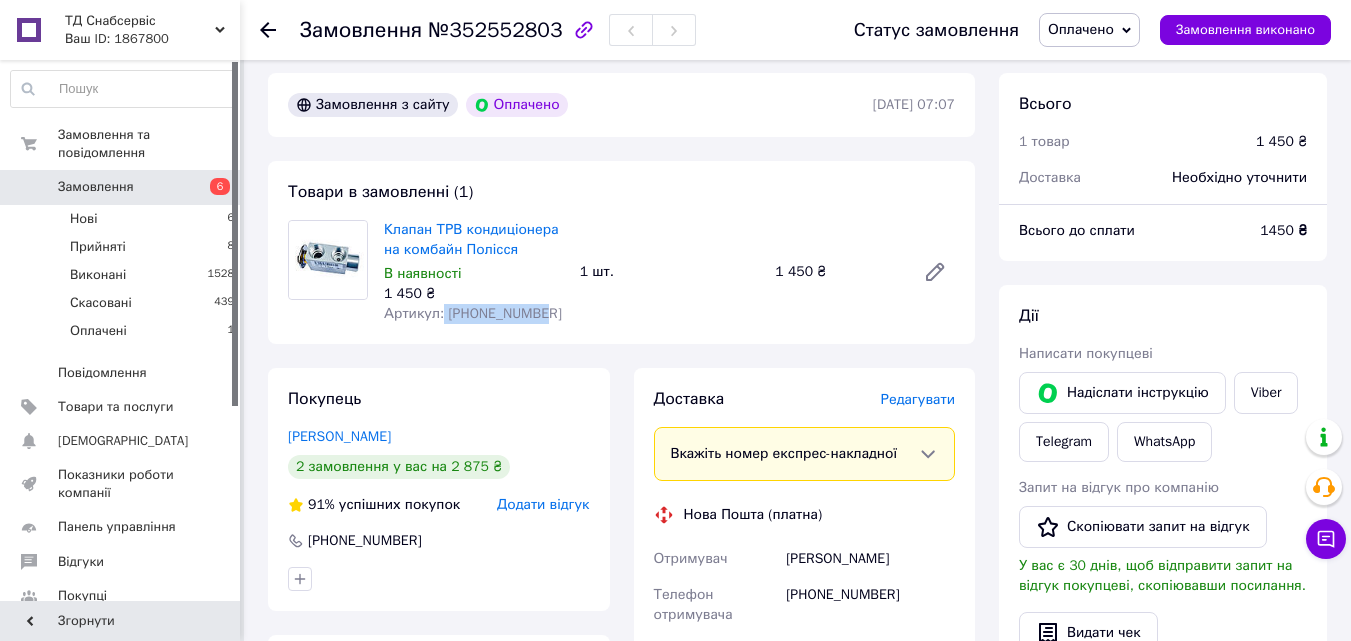 drag, startPoint x: 441, startPoint y: 317, endPoint x: 579, endPoint y: 317, distance: 138 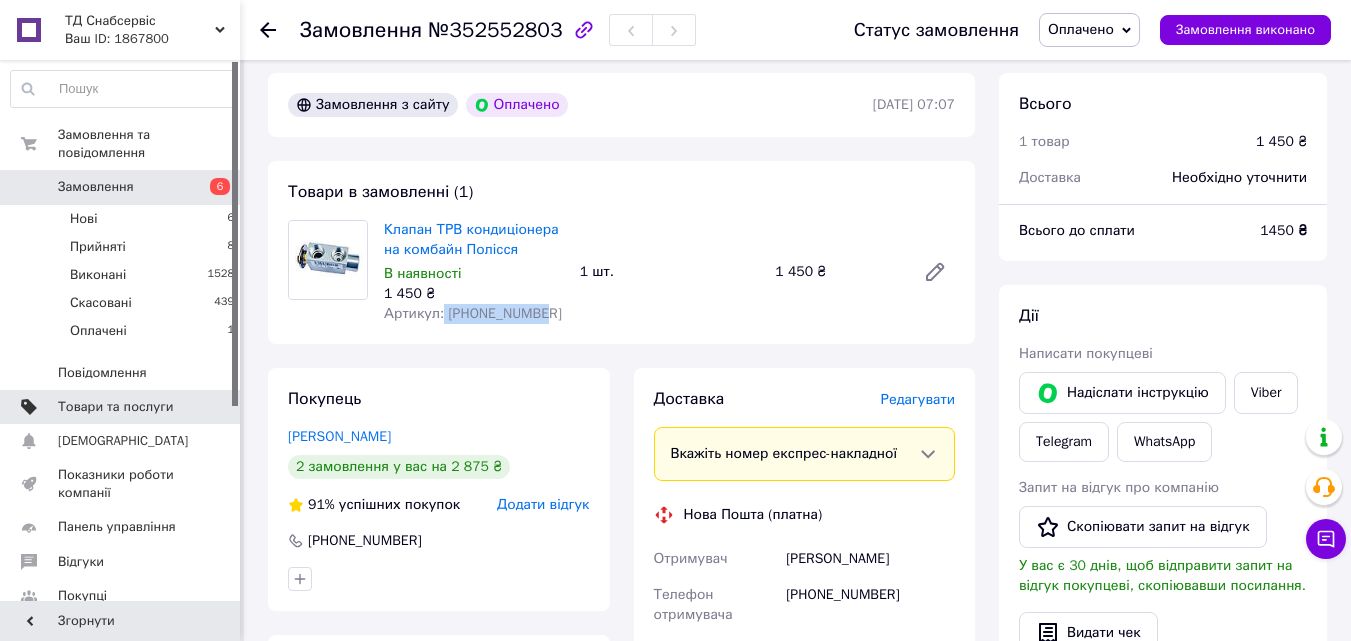 click on "Товари та послуги" at bounding box center (115, 407) 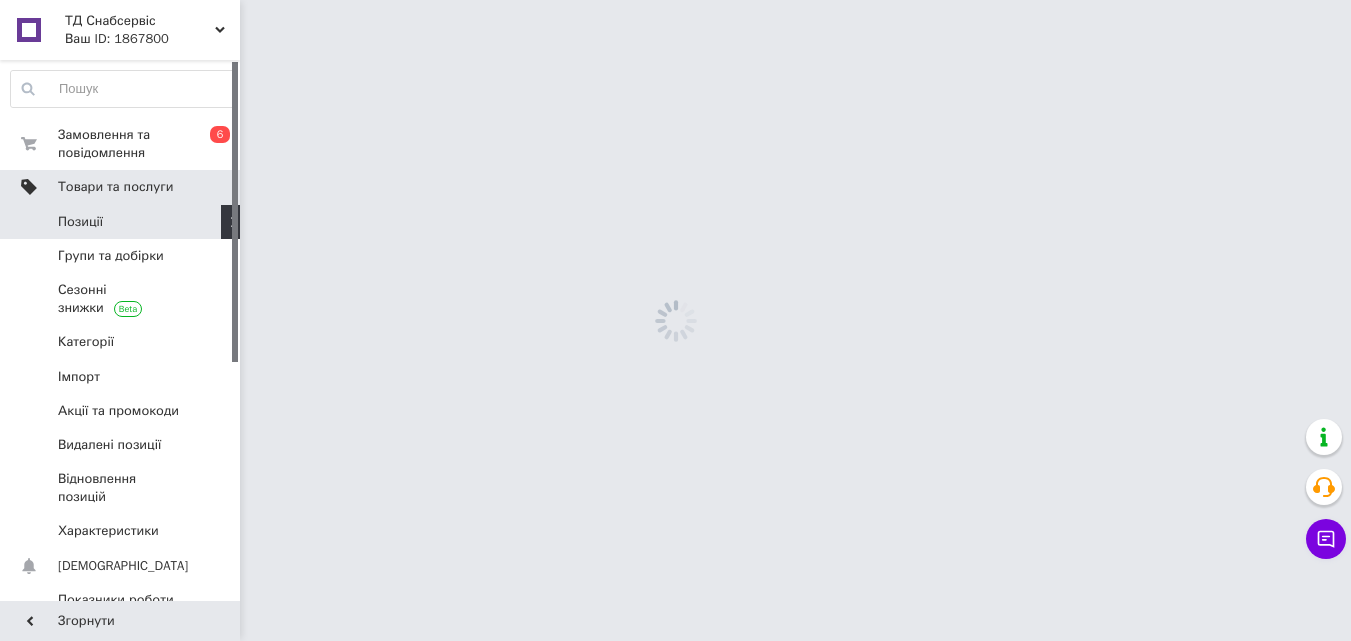 scroll, scrollTop: 0, scrollLeft: 0, axis: both 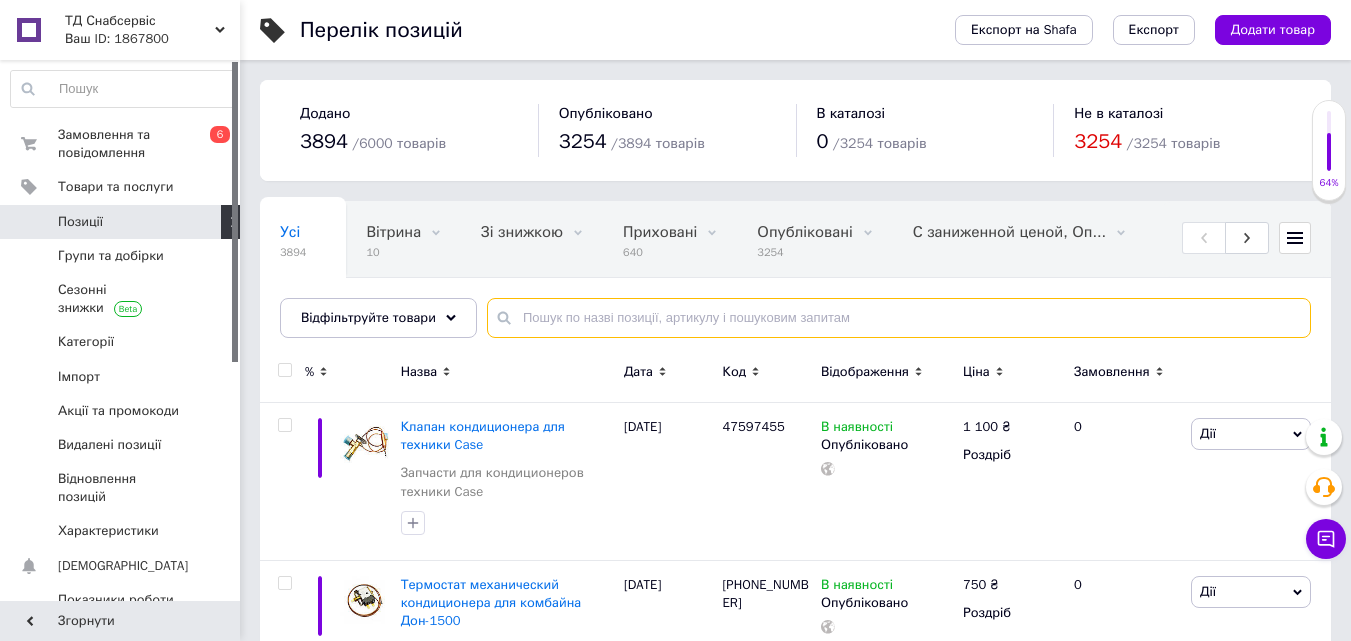 paste on "[PHONE_NUMBER]" 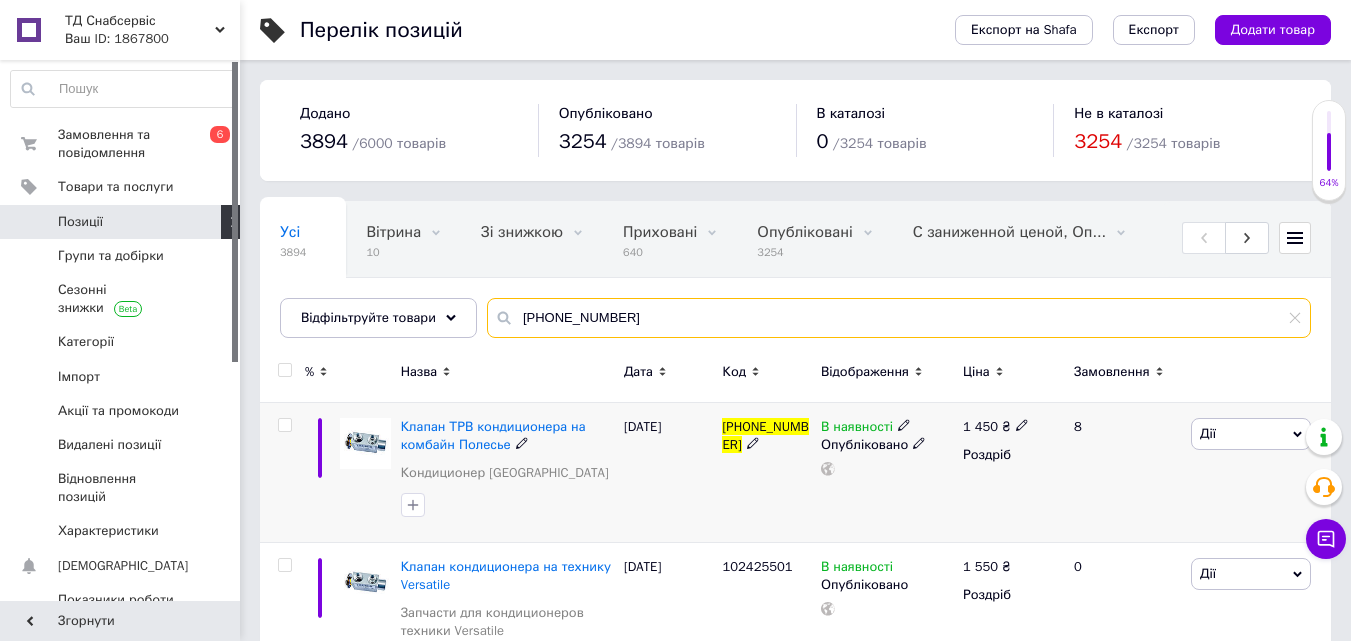 type on "[PHONE_NUMBER]" 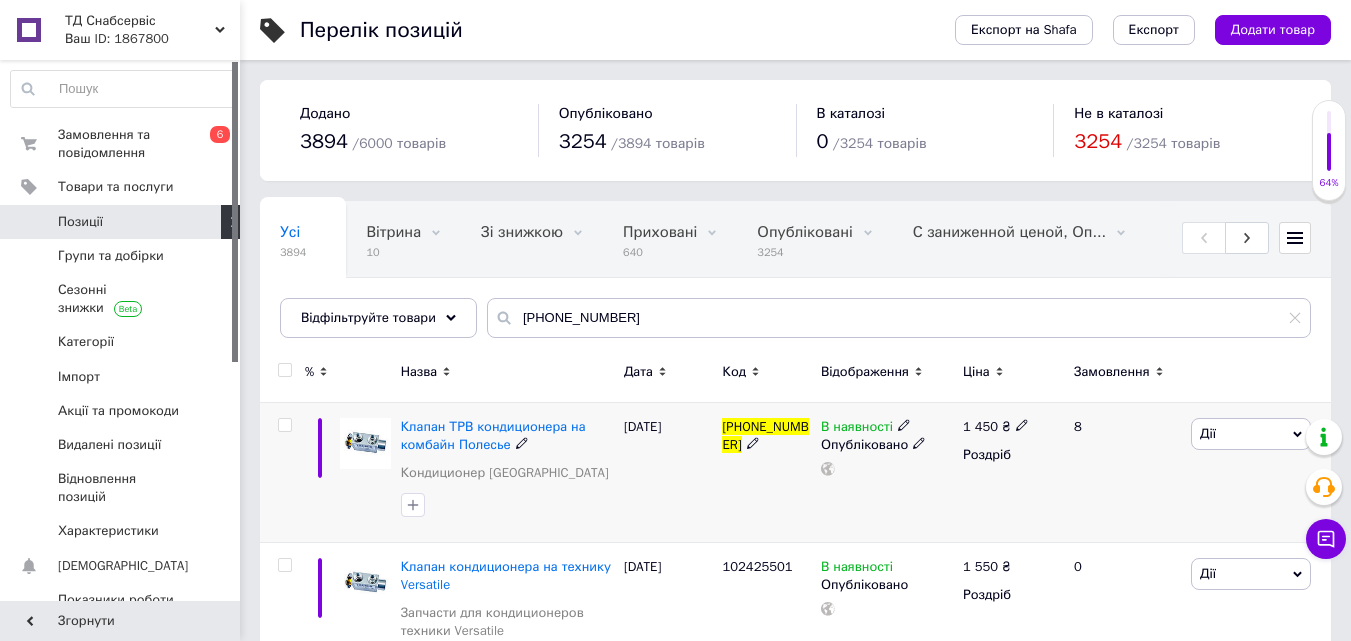 click 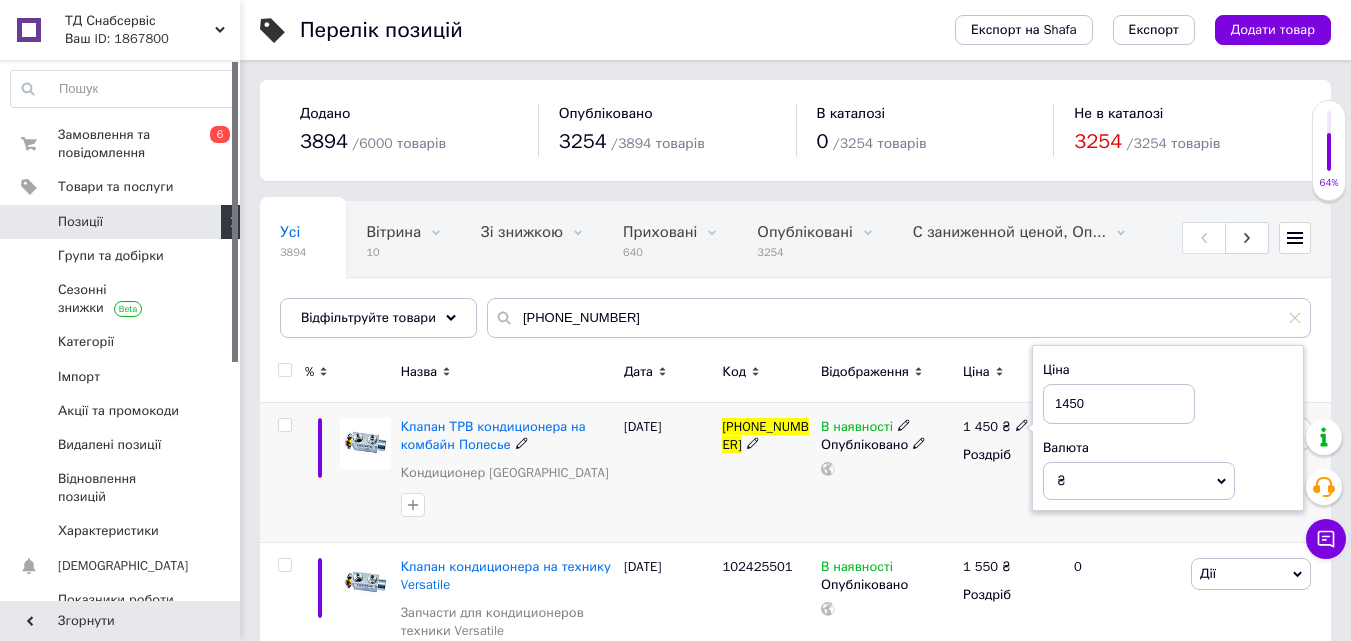 click on "Ціна 1450 Валюта ₴ $ EUR CHF GBP ¥ PLN ₸ MDL HUF KGS CNY TRY KRW lei" at bounding box center (1168, 428) 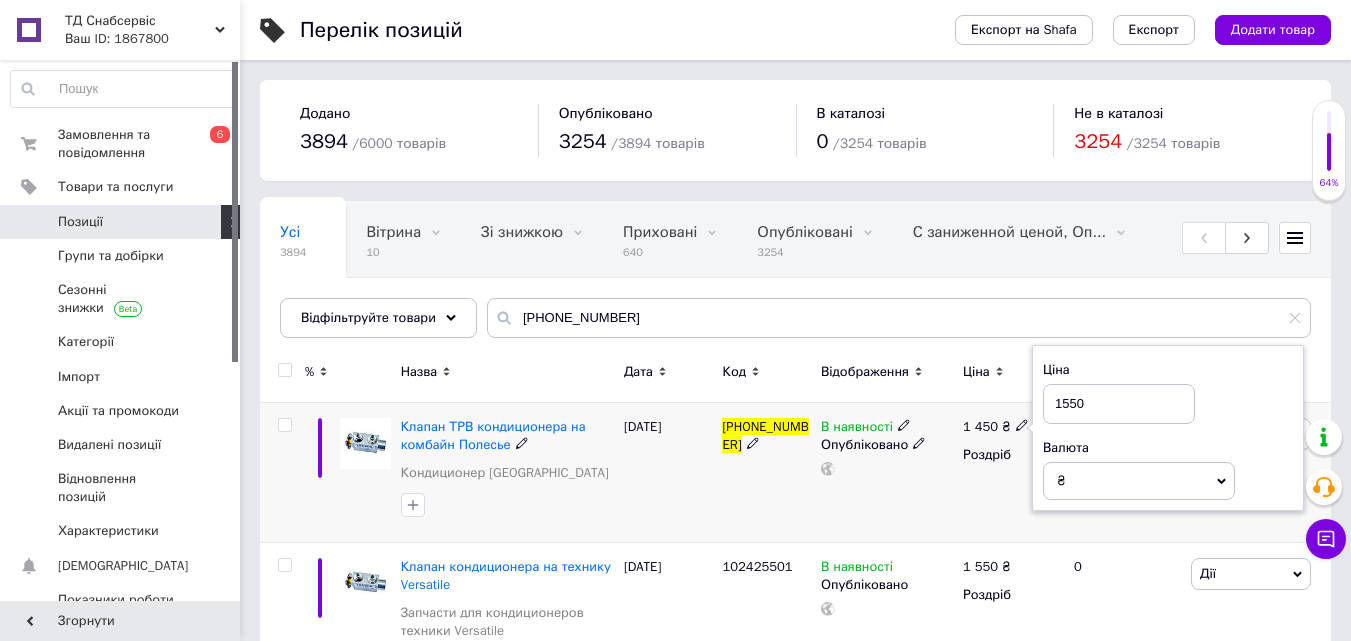 type on "1550" 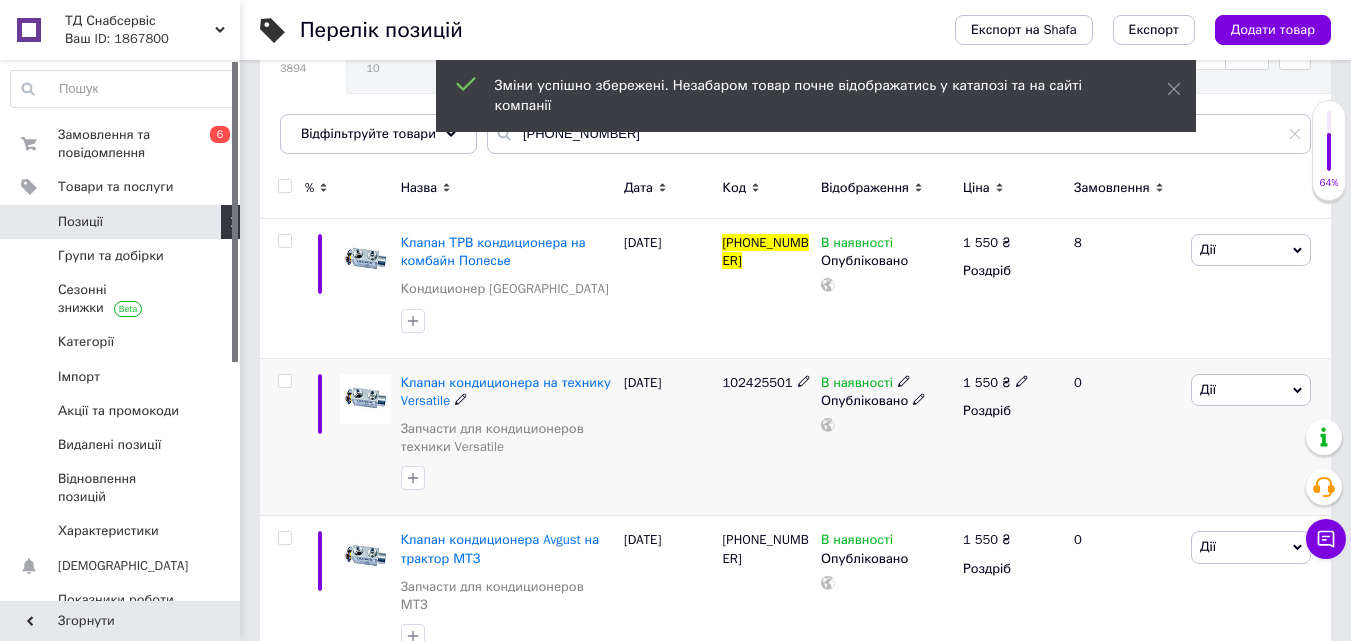scroll, scrollTop: 218, scrollLeft: 0, axis: vertical 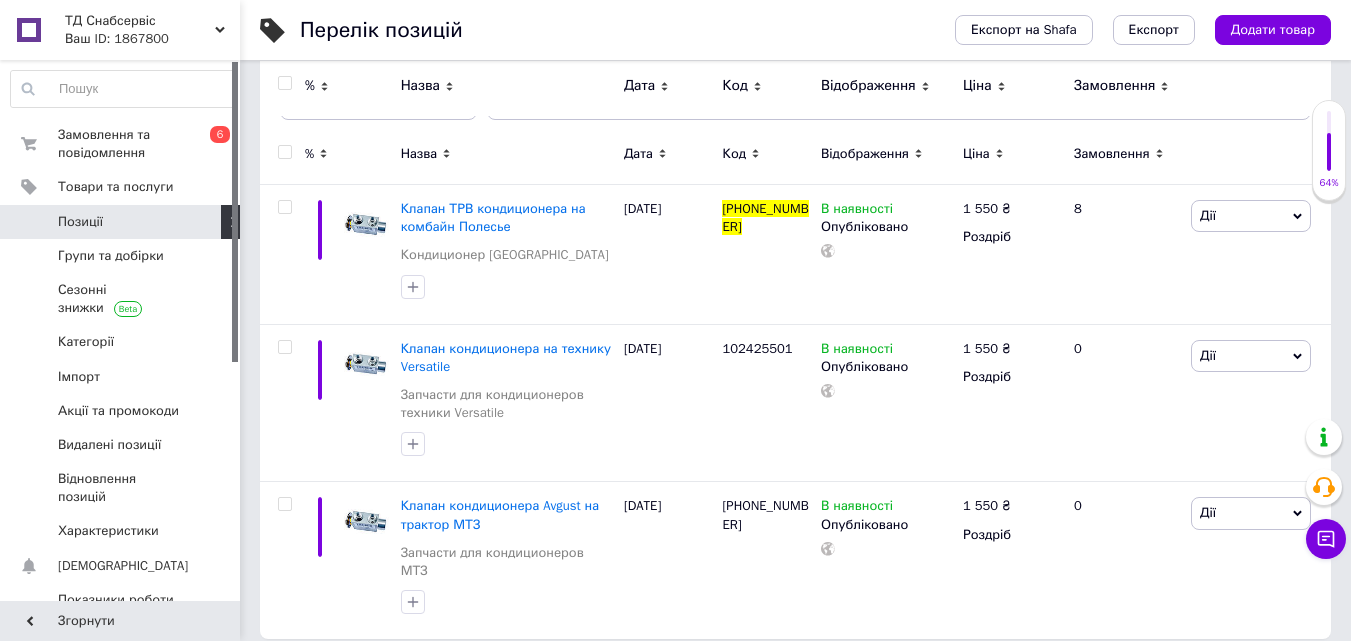 click on "Позиції" at bounding box center (80, 222) 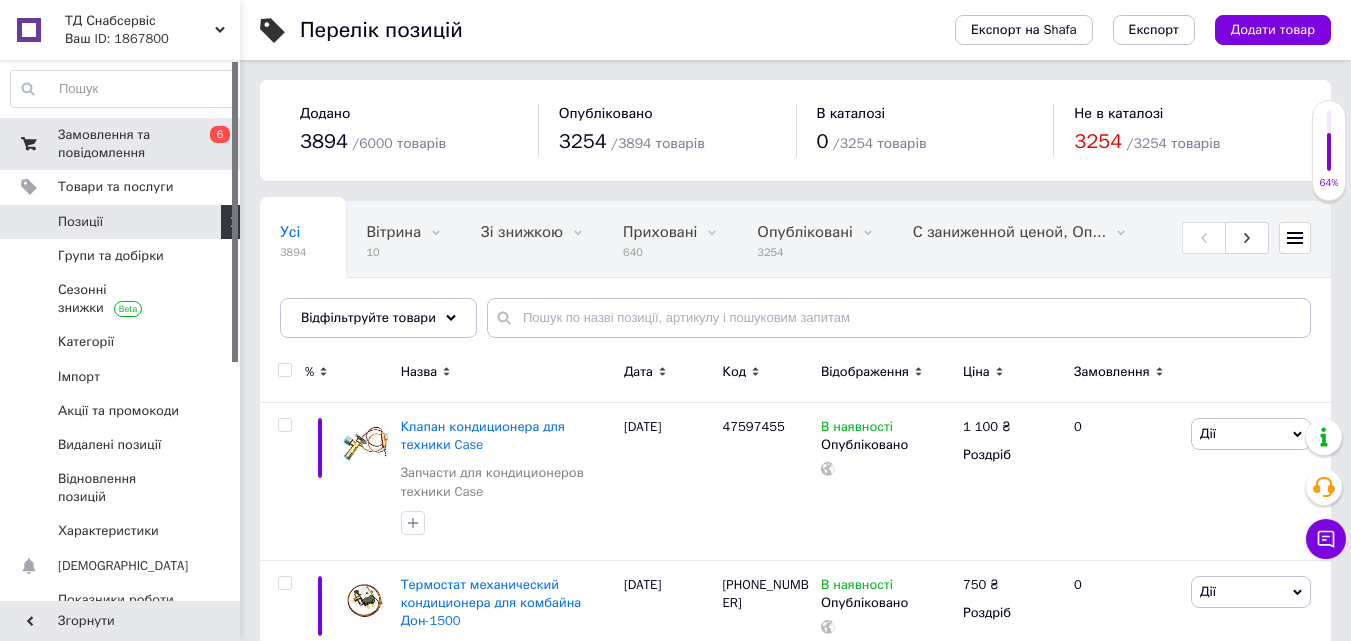 click on "Замовлення та повідомлення" at bounding box center (121, 144) 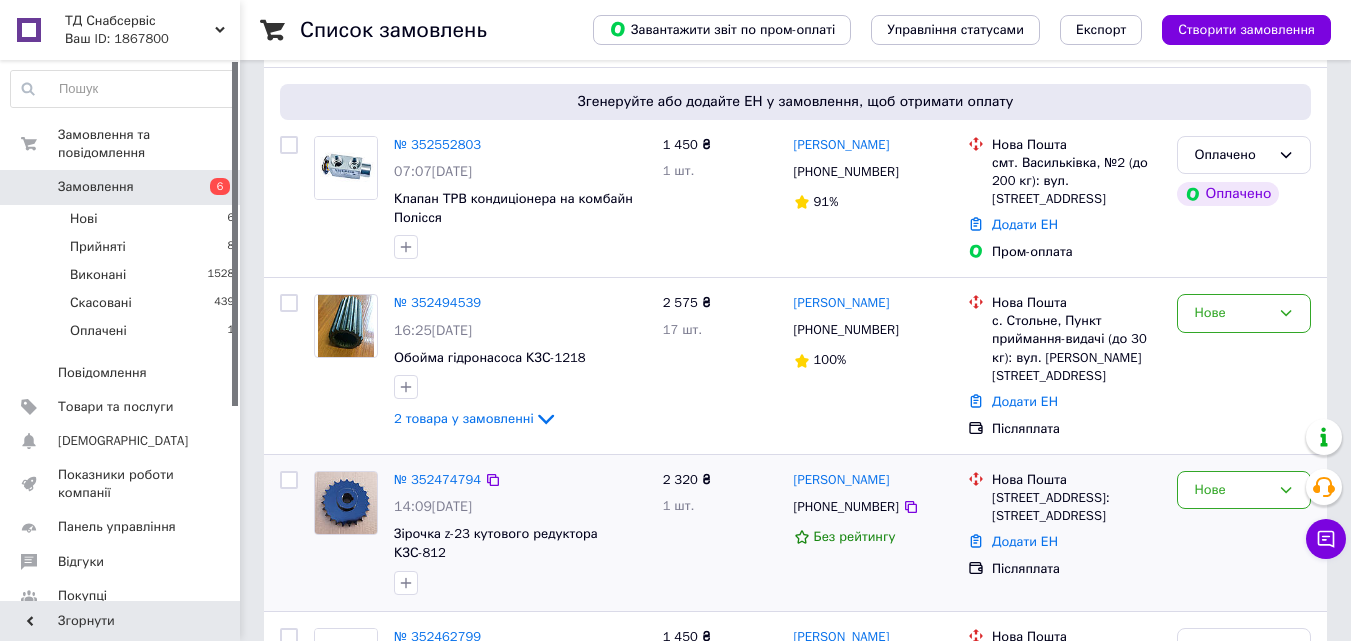 scroll, scrollTop: 100, scrollLeft: 0, axis: vertical 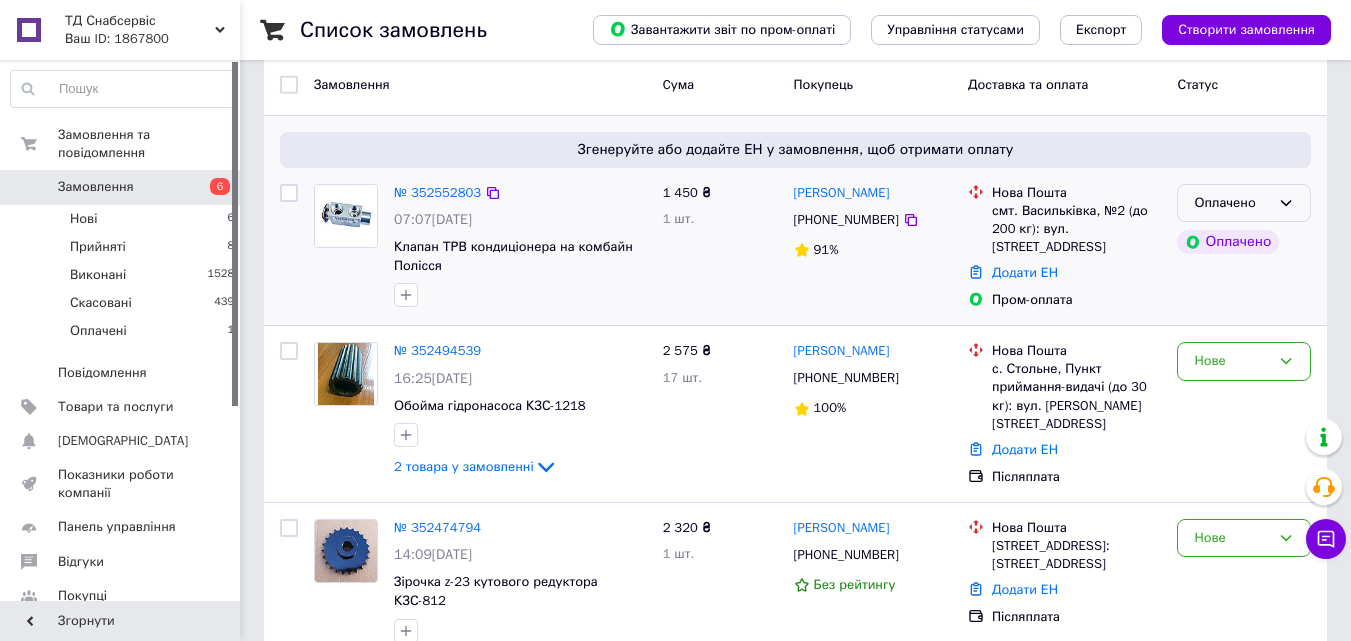 click on "Оплачено" at bounding box center (1232, 203) 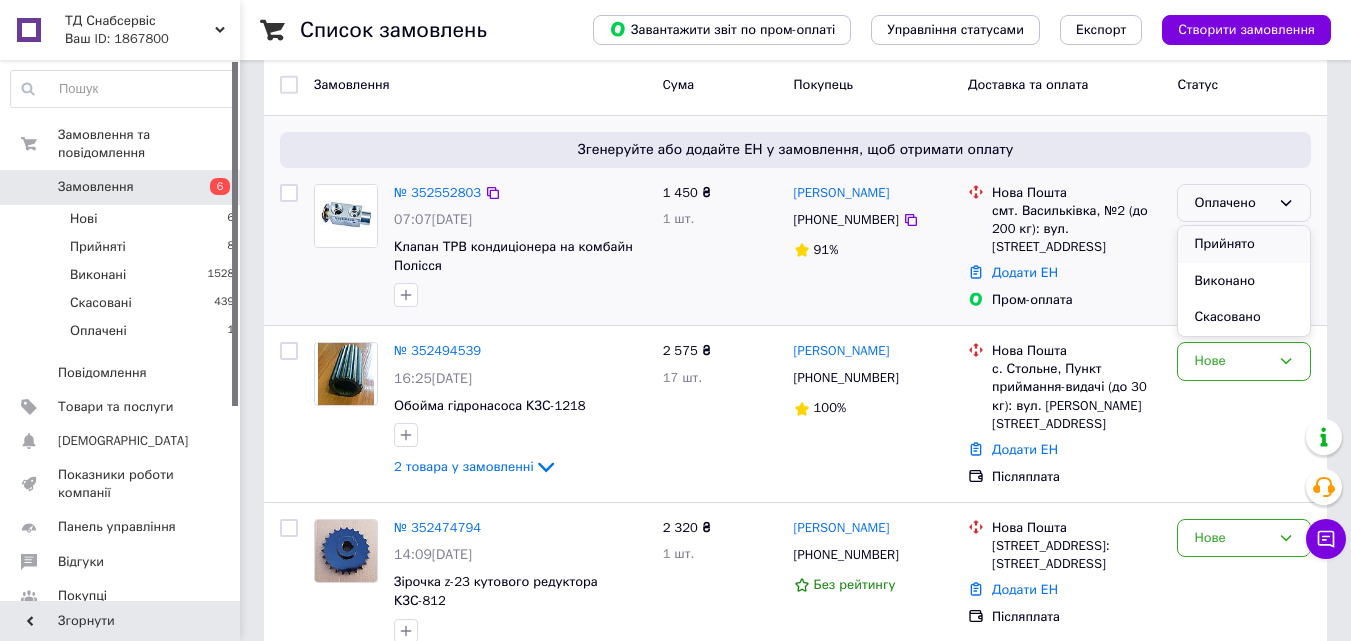 click on "Прийнято" at bounding box center [1244, 244] 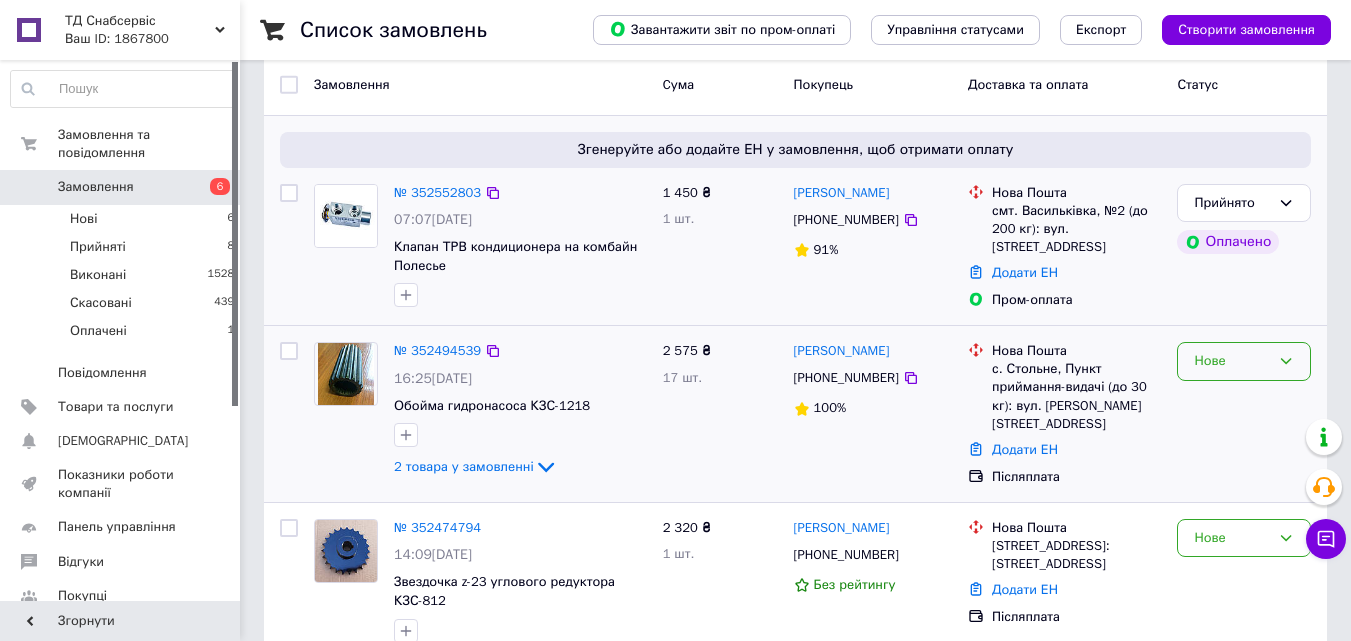 click on "Нове" at bounding box center [1232, 361] 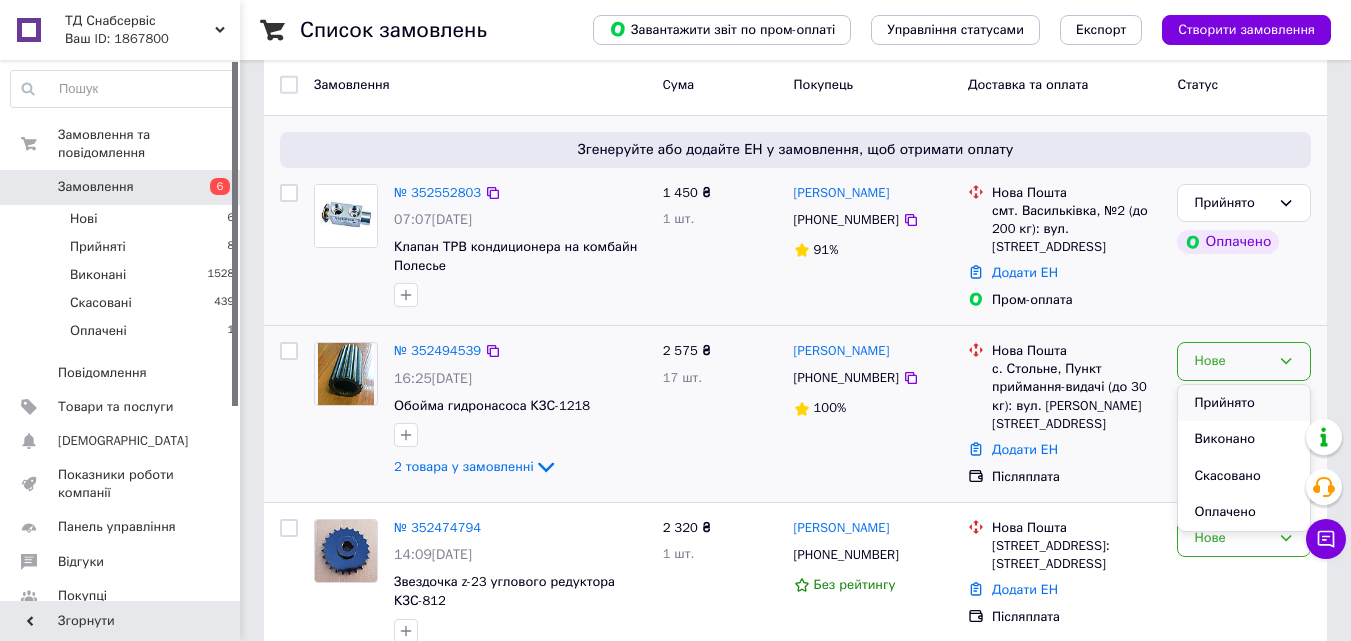 click on "Прийнято" at bounding box center (1244, 403) 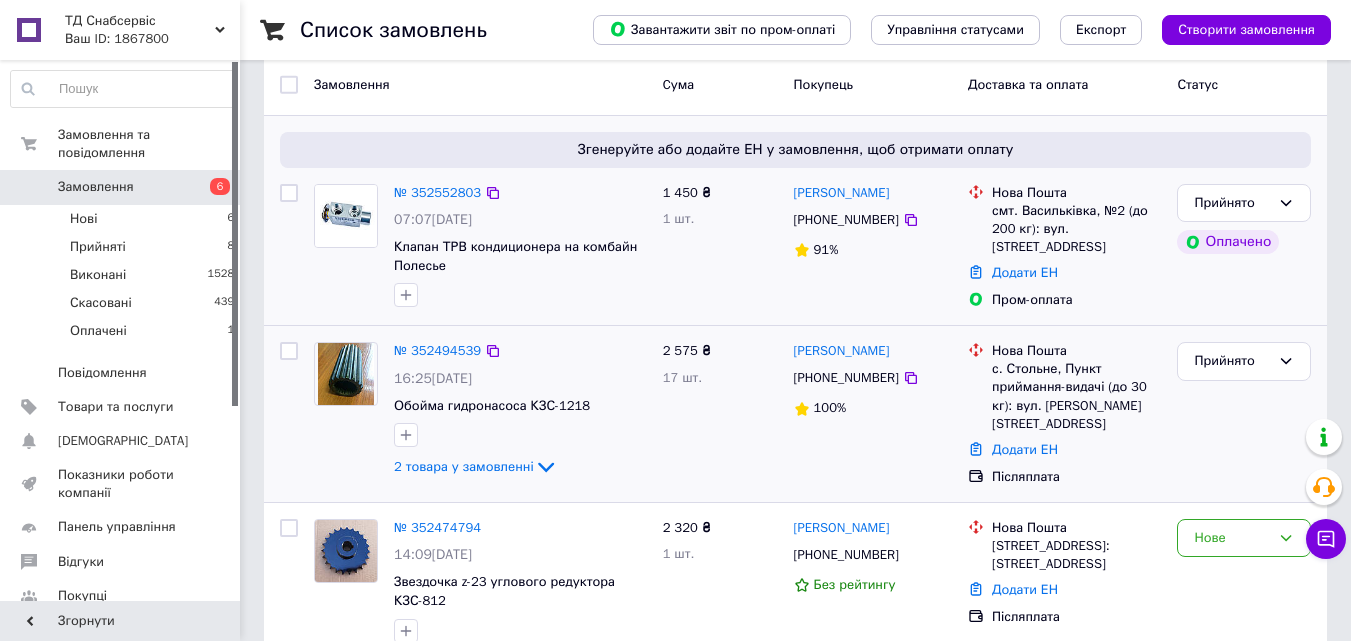 click on "№ 352494539" at bounding box center [437, 350] 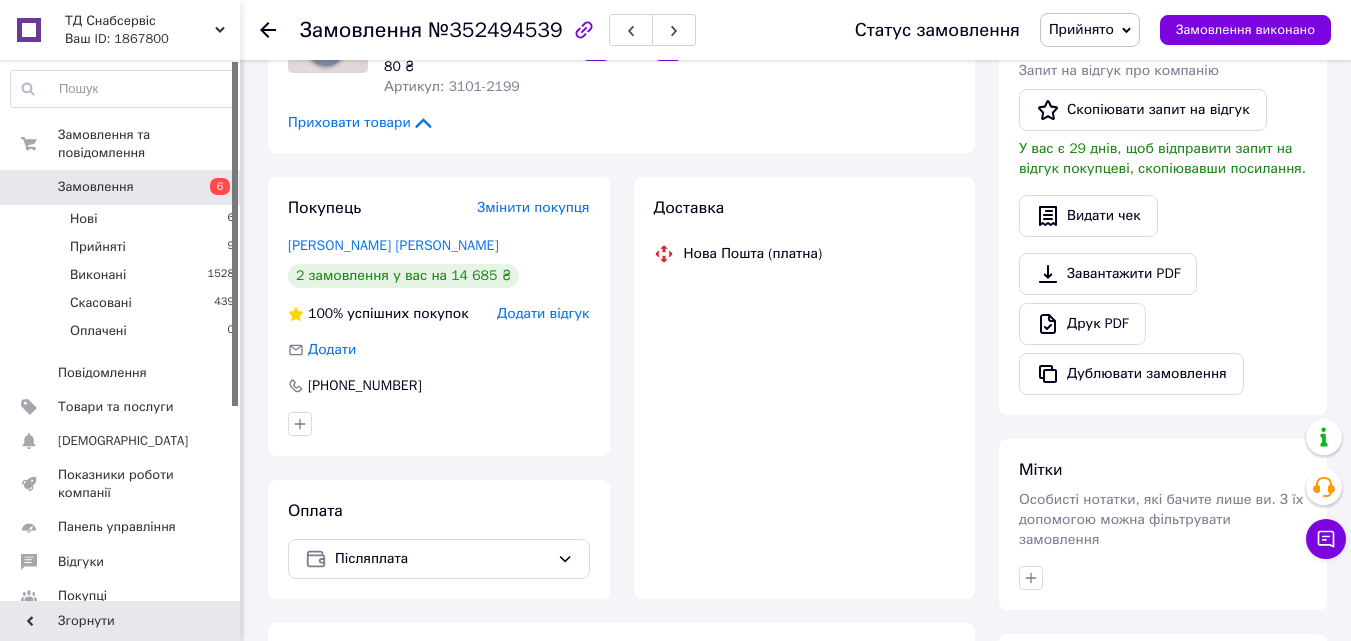 scroll, scrollTop: 400, scrollLeft: 0, axis: vertical 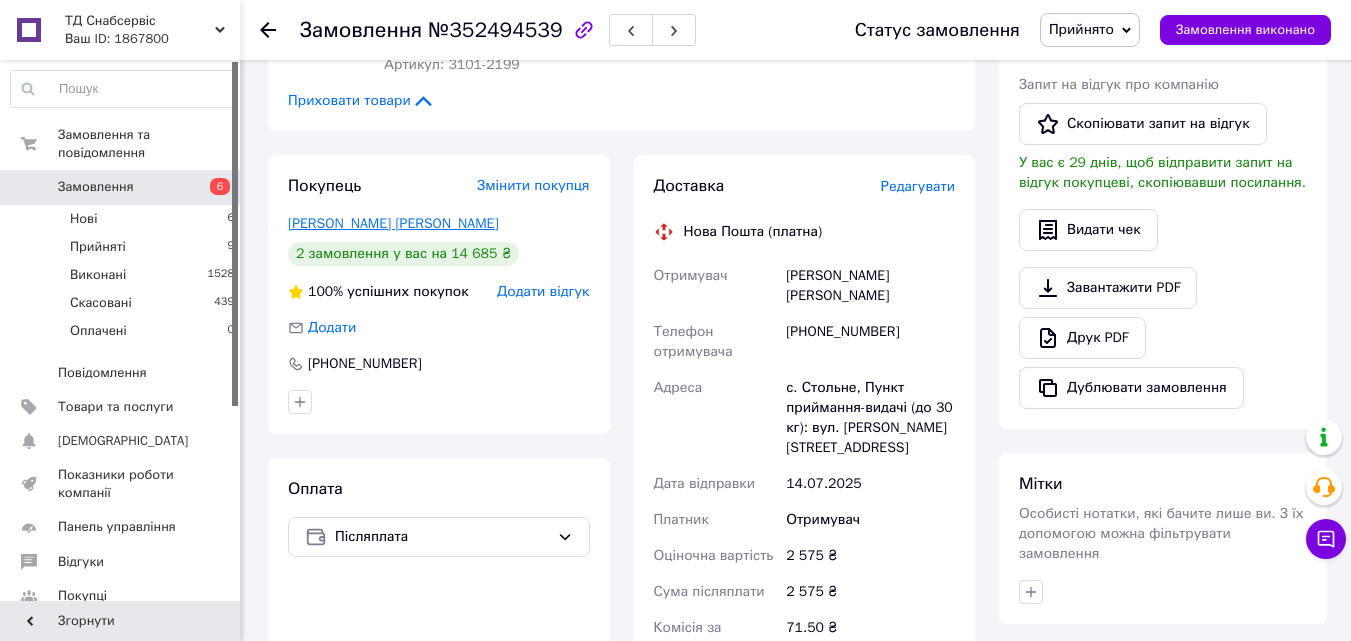 click on "[PERSON_NAME] [PERSON_NAME]" at bounding box center [393, 223] 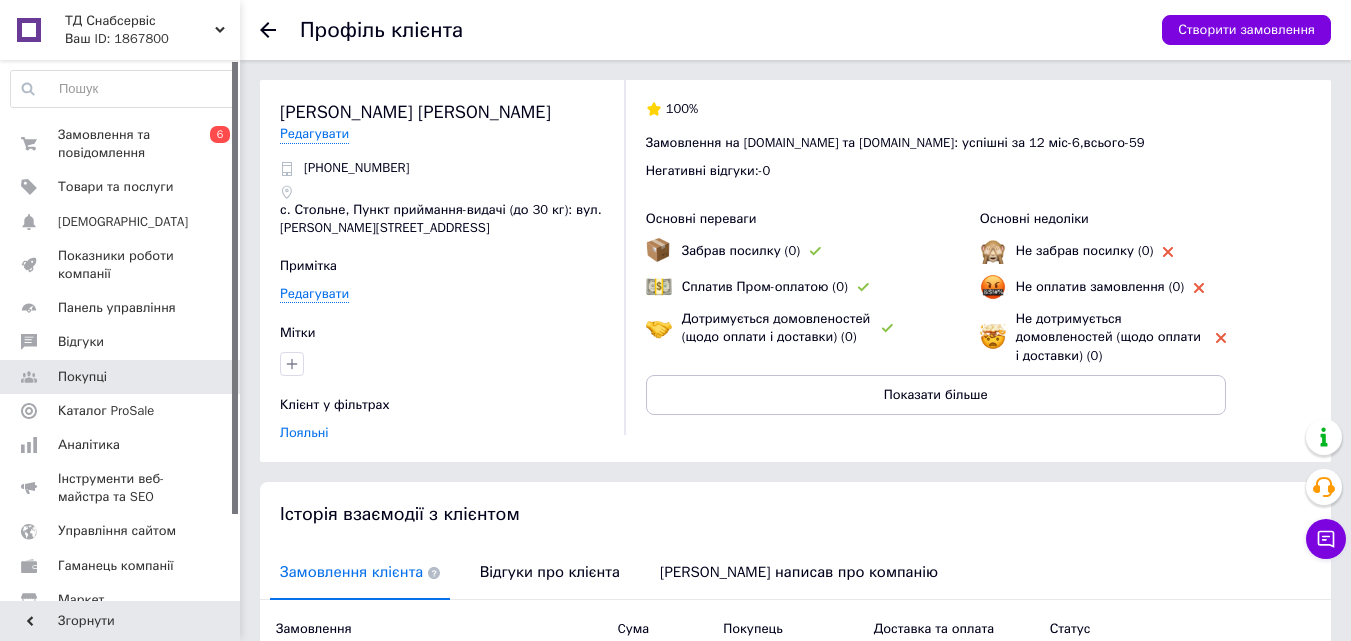 scroll, scrollTop: 400, scrollLeft: 0, axis: vertical 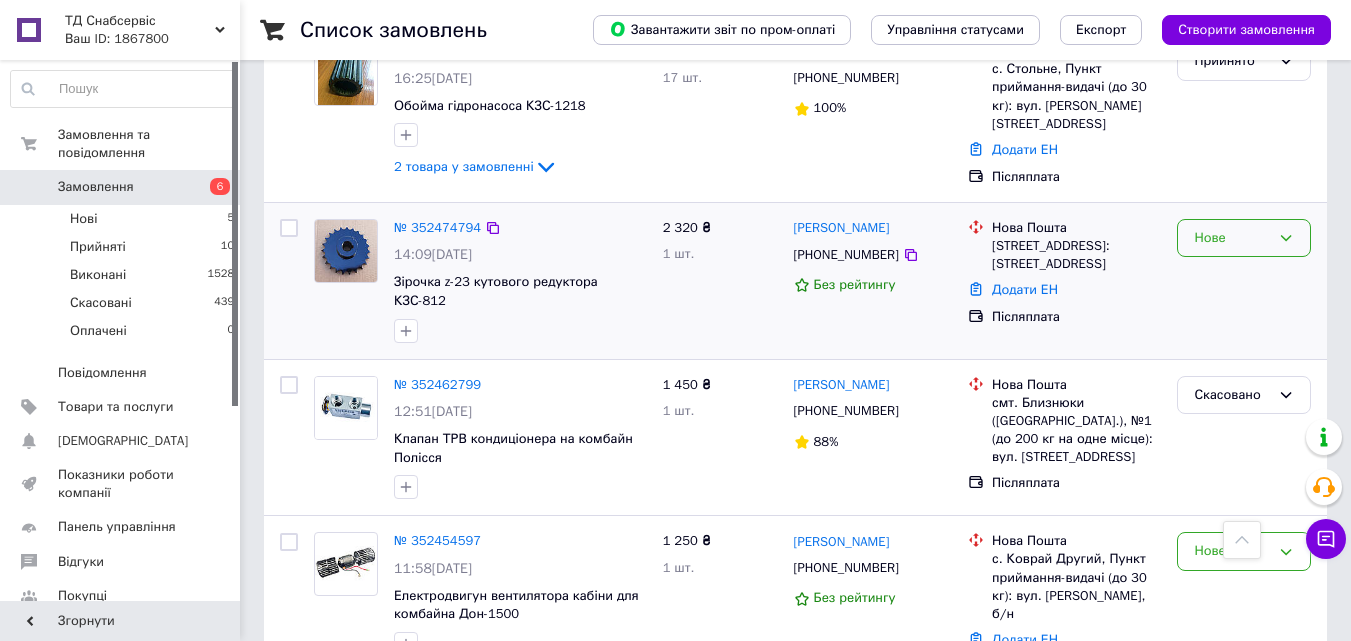 click on "Нове" at bounding box center [1232, 238] 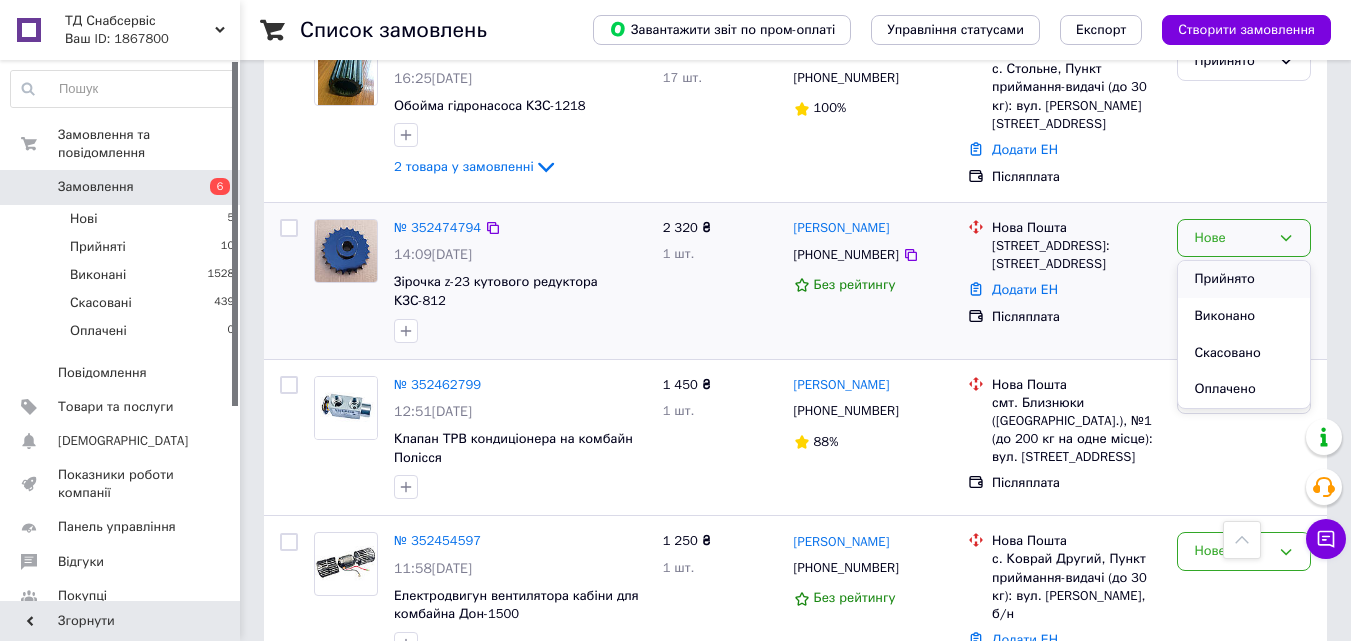 click on "Прийнято" at bounding box center [1244, 279] 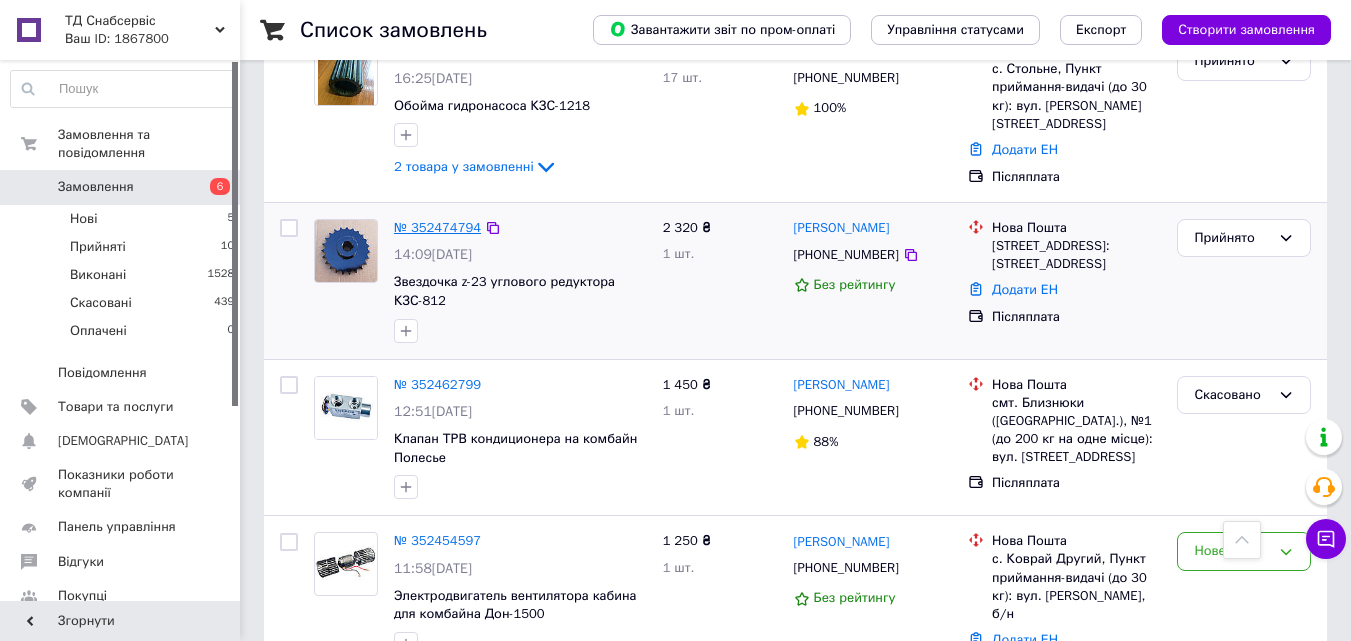 click on "№ 352474794" at bounding box center [437, 227] 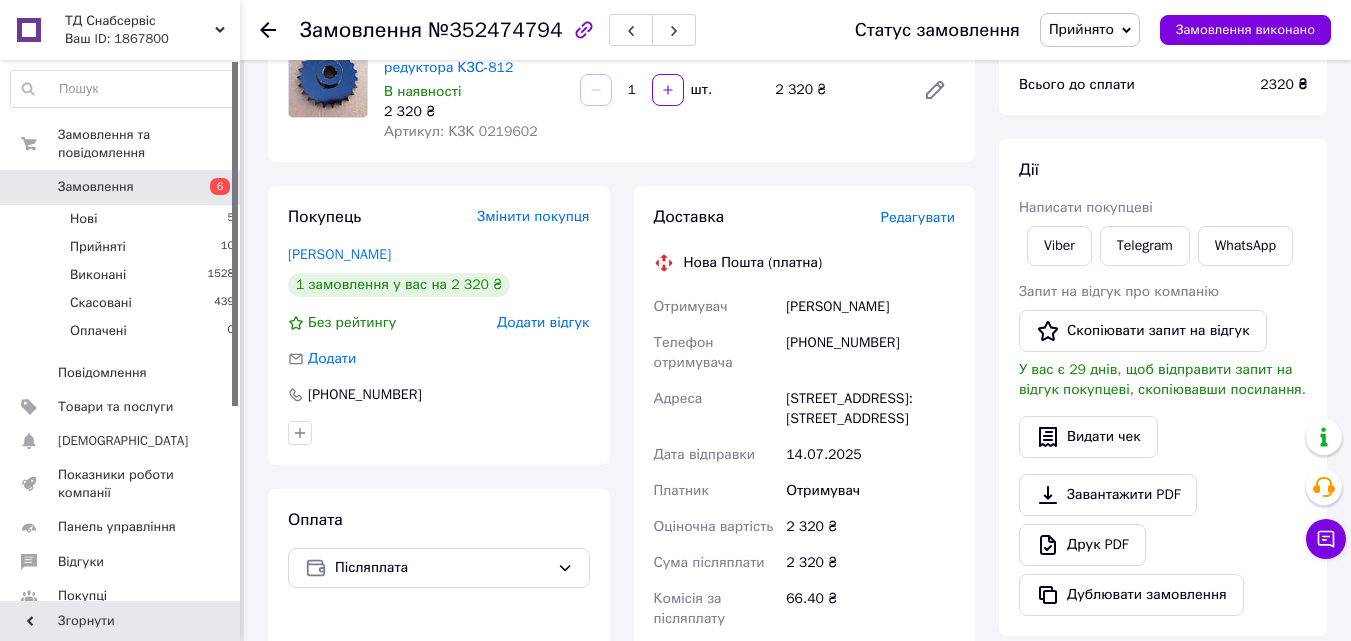 scroll, scrollTop: 100, scrollLeft: 0, axis: vertical 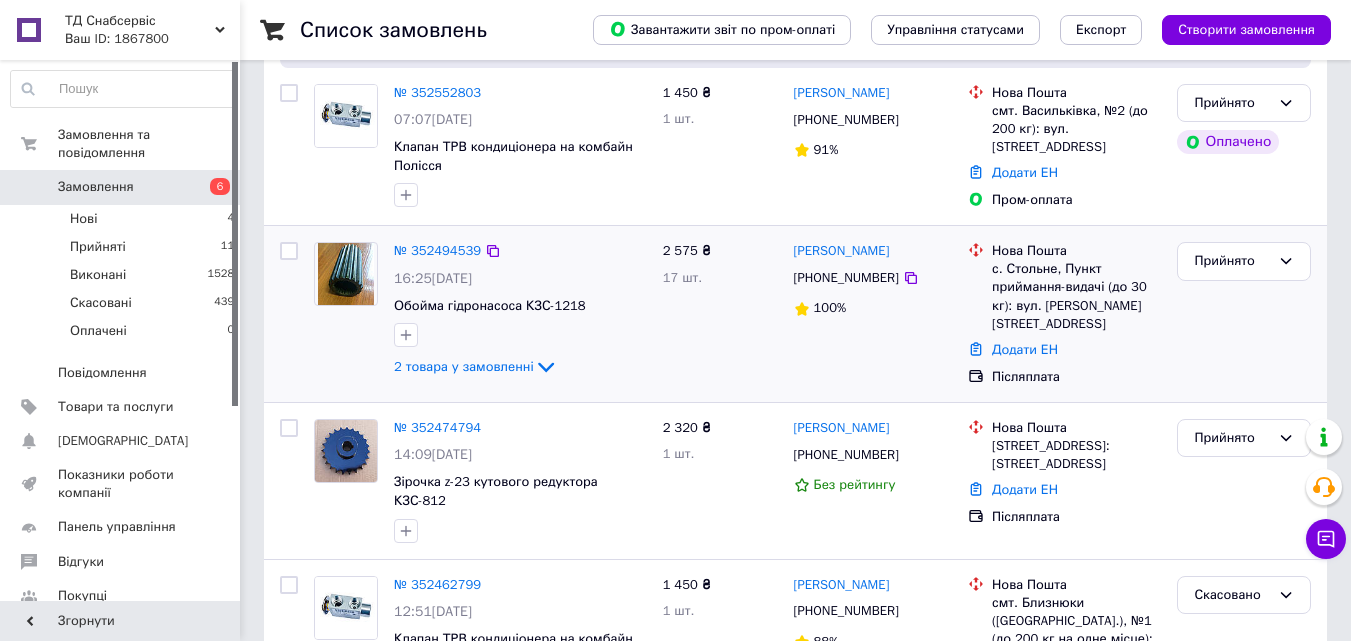 click on "№ 352494539" at bounding box center [437, 251] 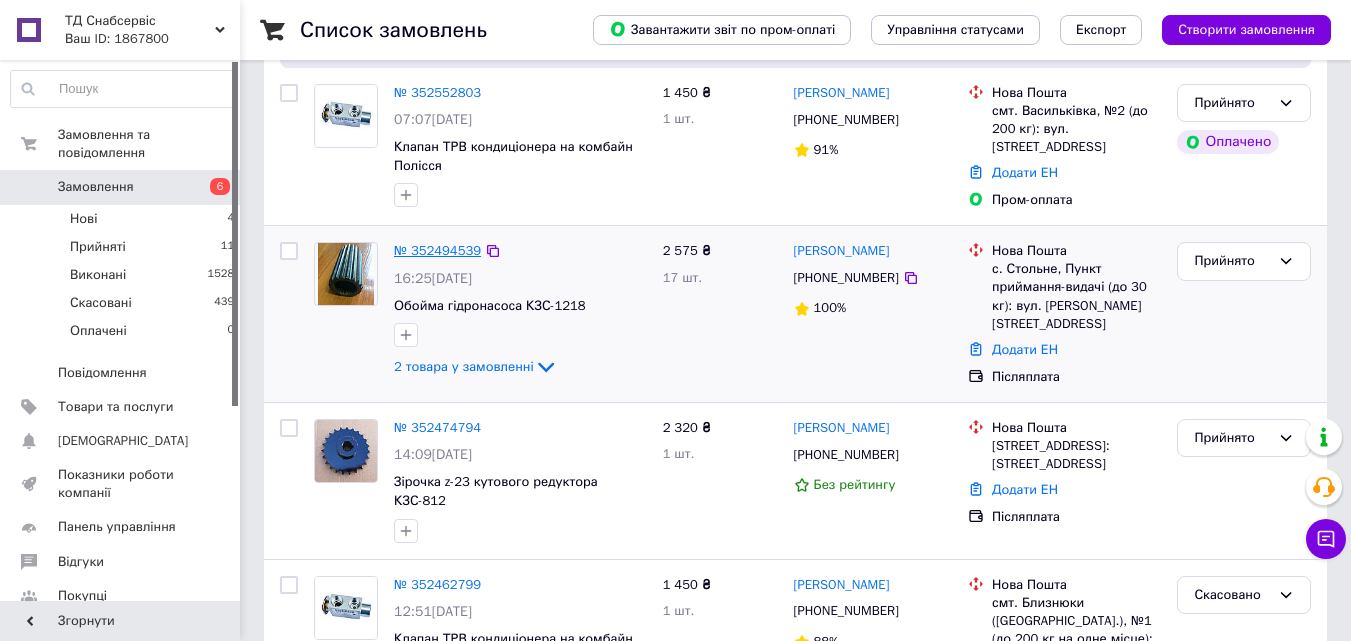 click on "№ 352494539" at bounding box center (437, 250) 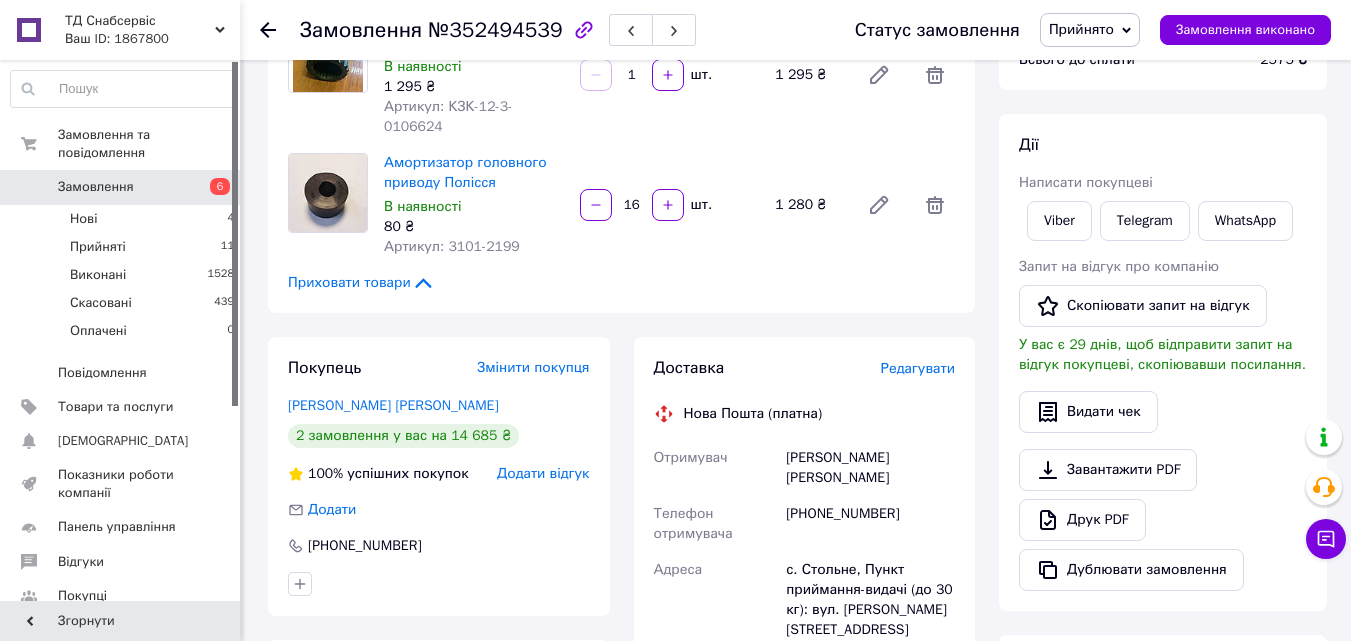 scroll, scrollTop: 300, scrollLeft: 0, axis: vertical 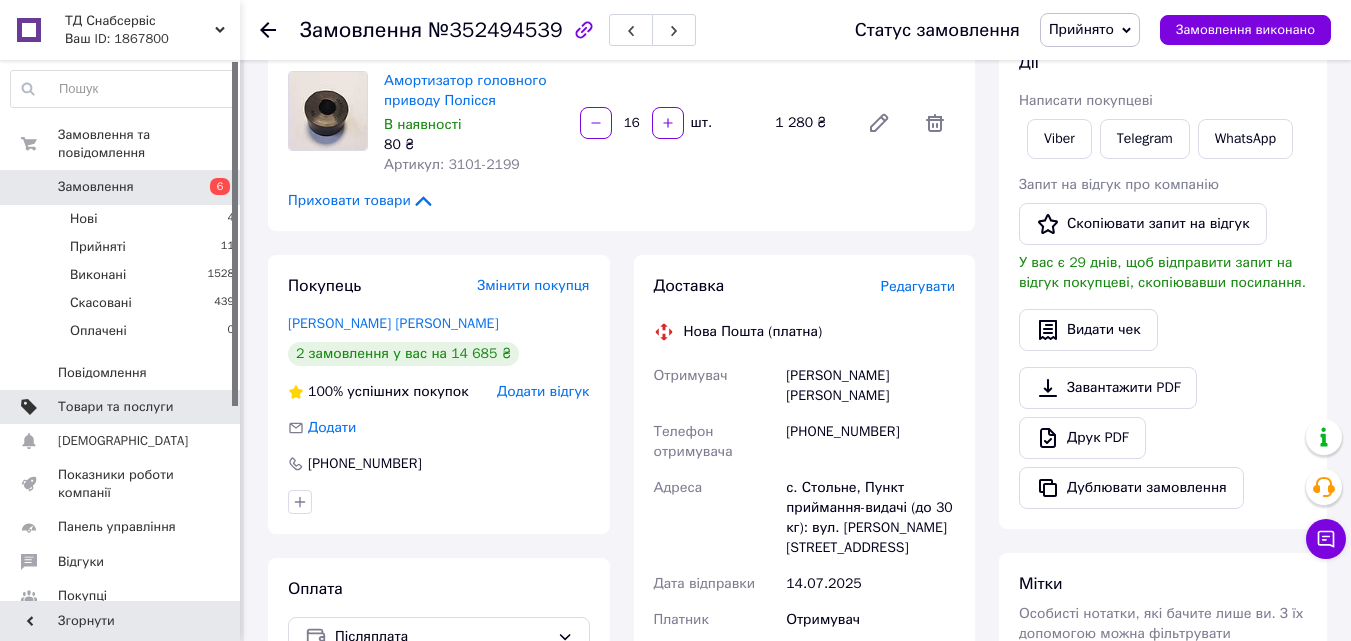 click on "Товари та послуги" at bounding box center (115, 407) 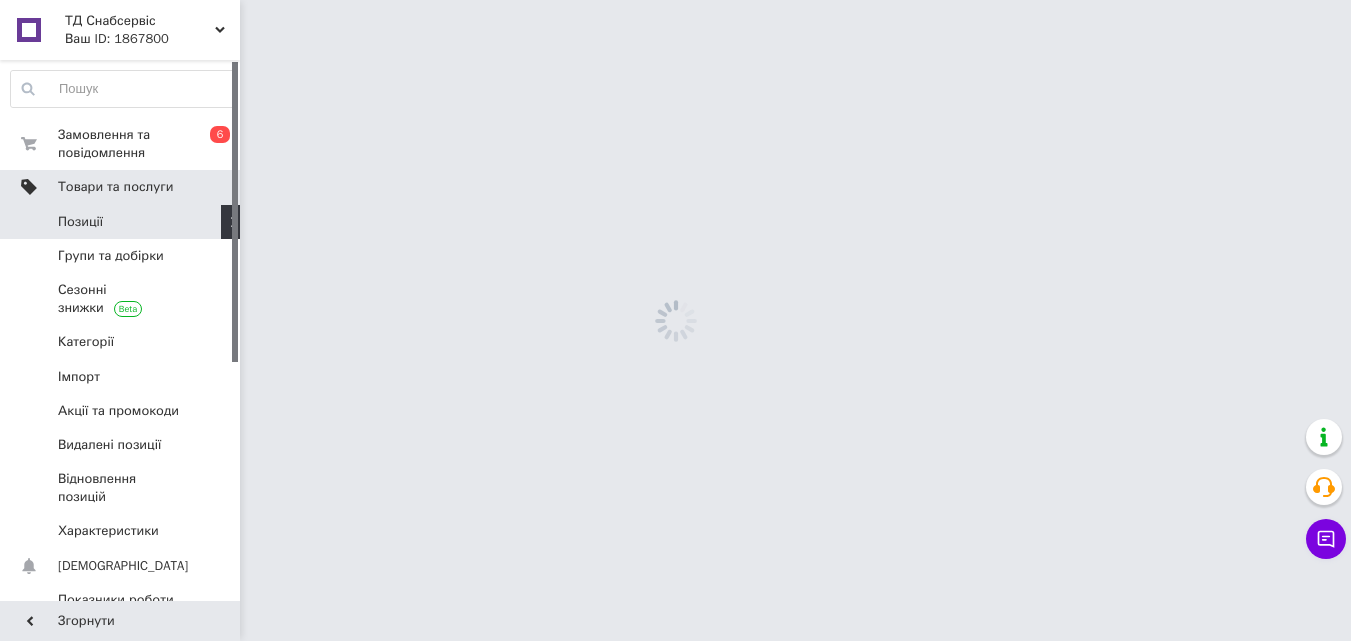 scroll, scrollTop: 0, scrollLeft: 0, axis: both 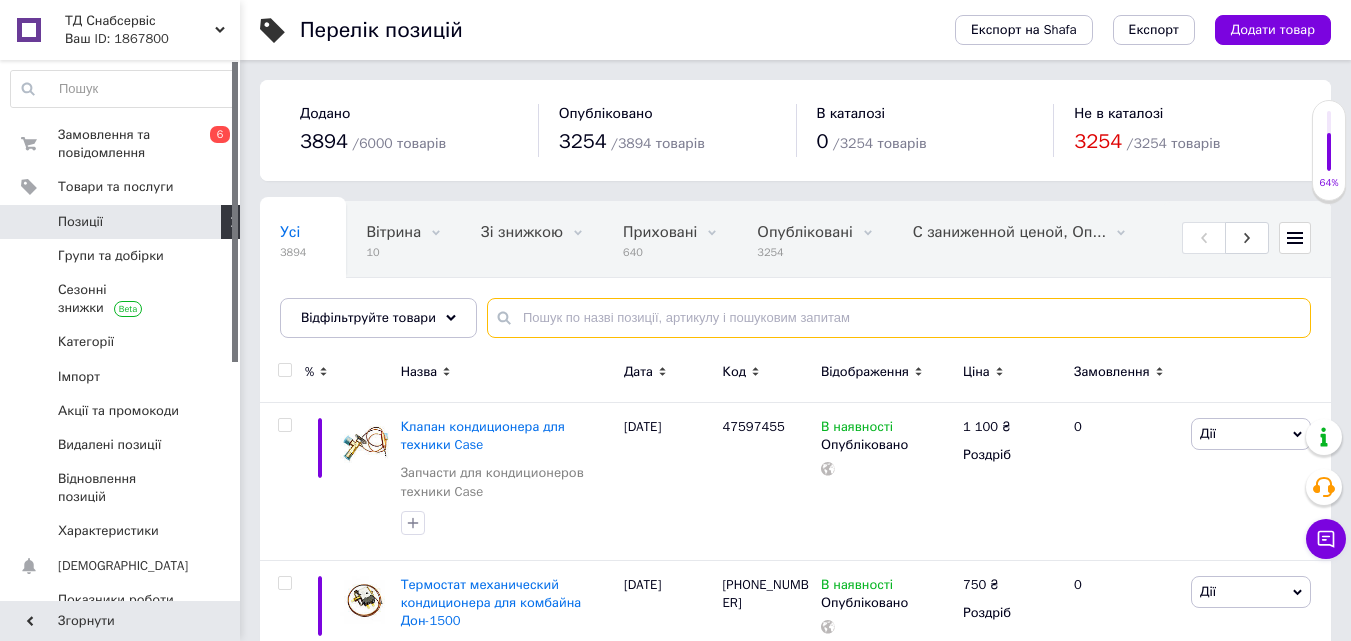 click at bounding box center (899, 318) 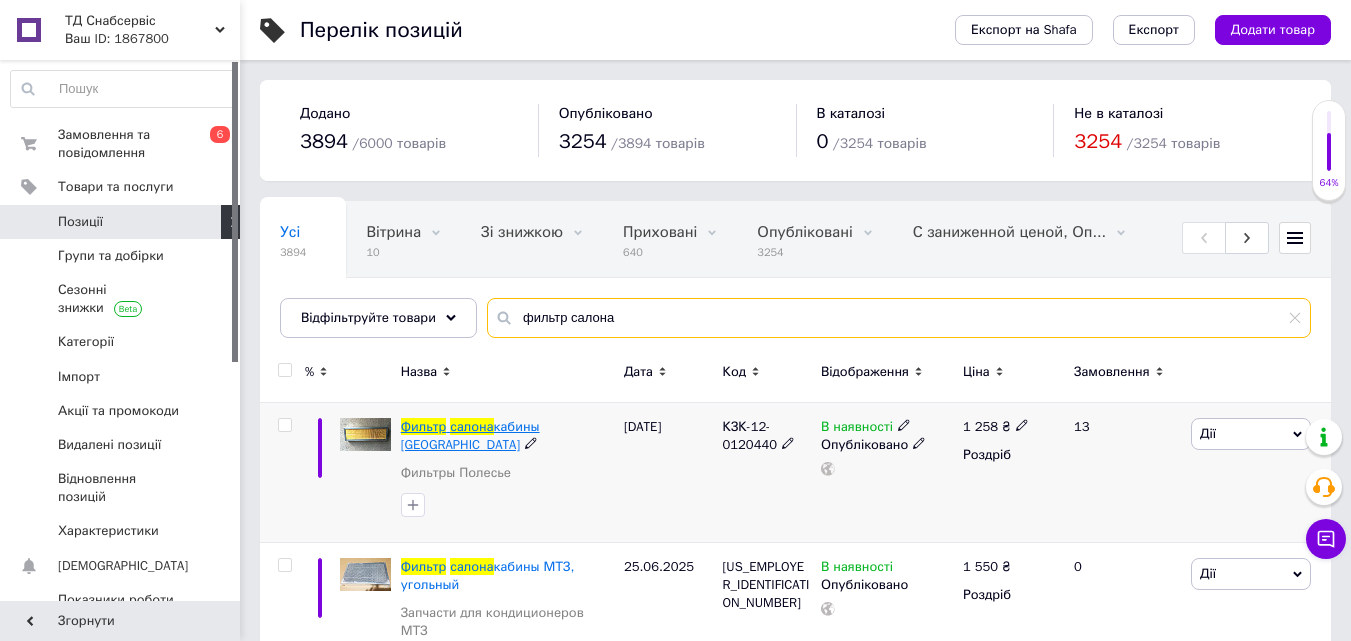 type on "фильтр салона" 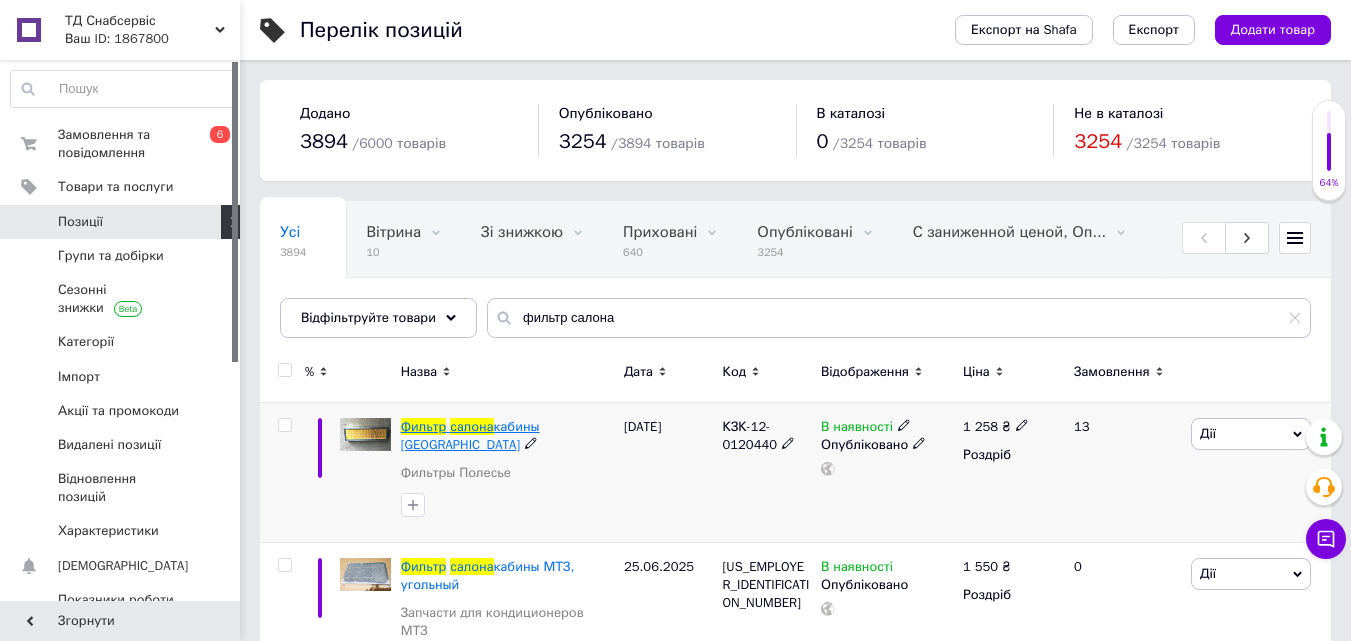 click on "кабины [GEOGRAPHIC_DATA]" at bounding box center (470, 435) 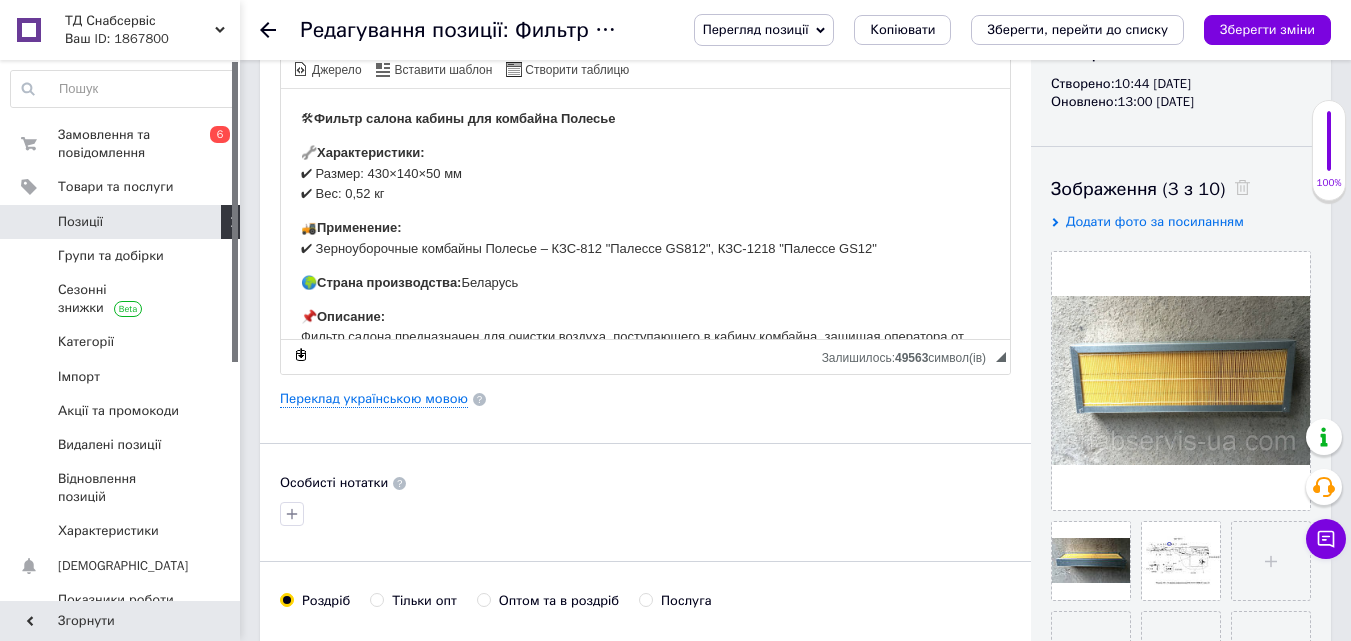 scroll, scrollTop: 100, scrollLeft: 0, axis: vertical 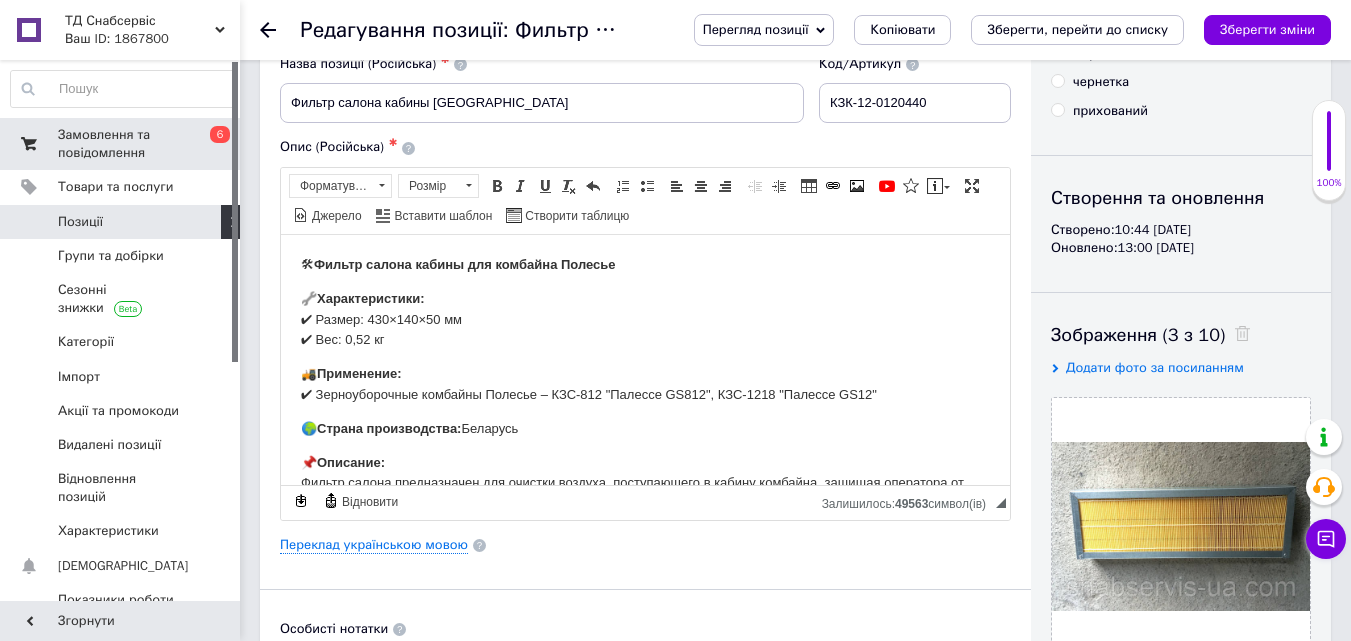 click on "Замовлення та повідомлення" at bounding box center [121, 144] 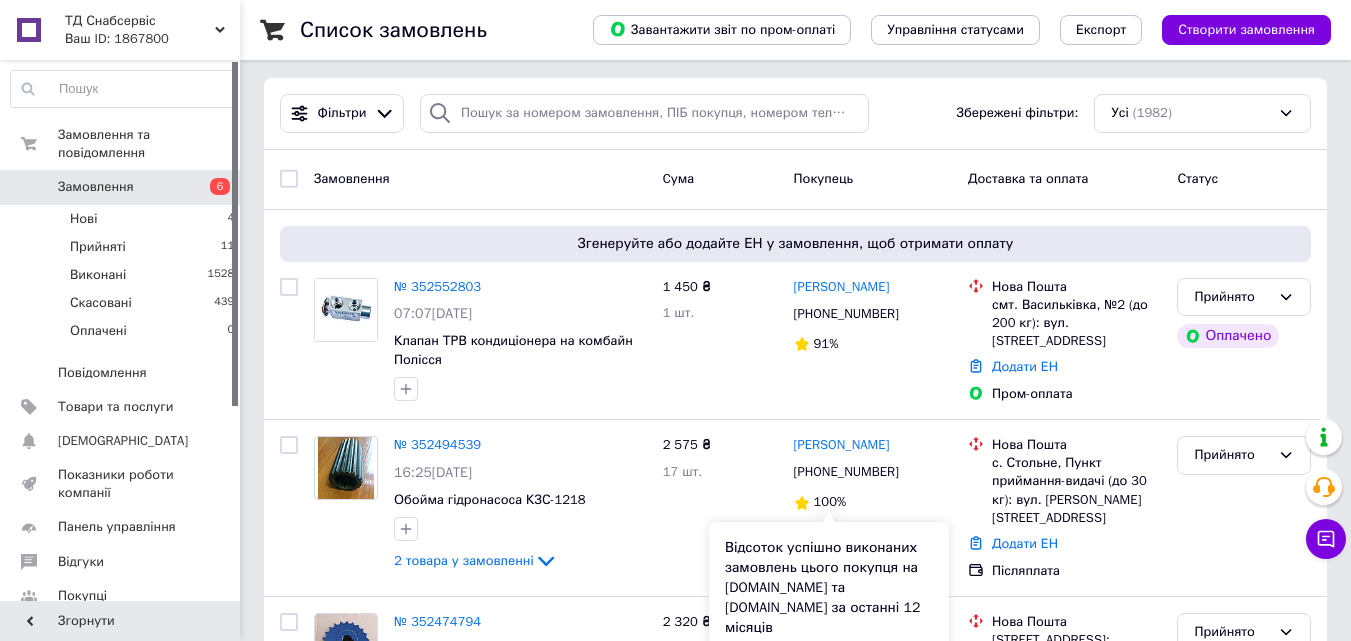 scroll, scrollTop: 200, scrollLeft: 0, axis: vertical 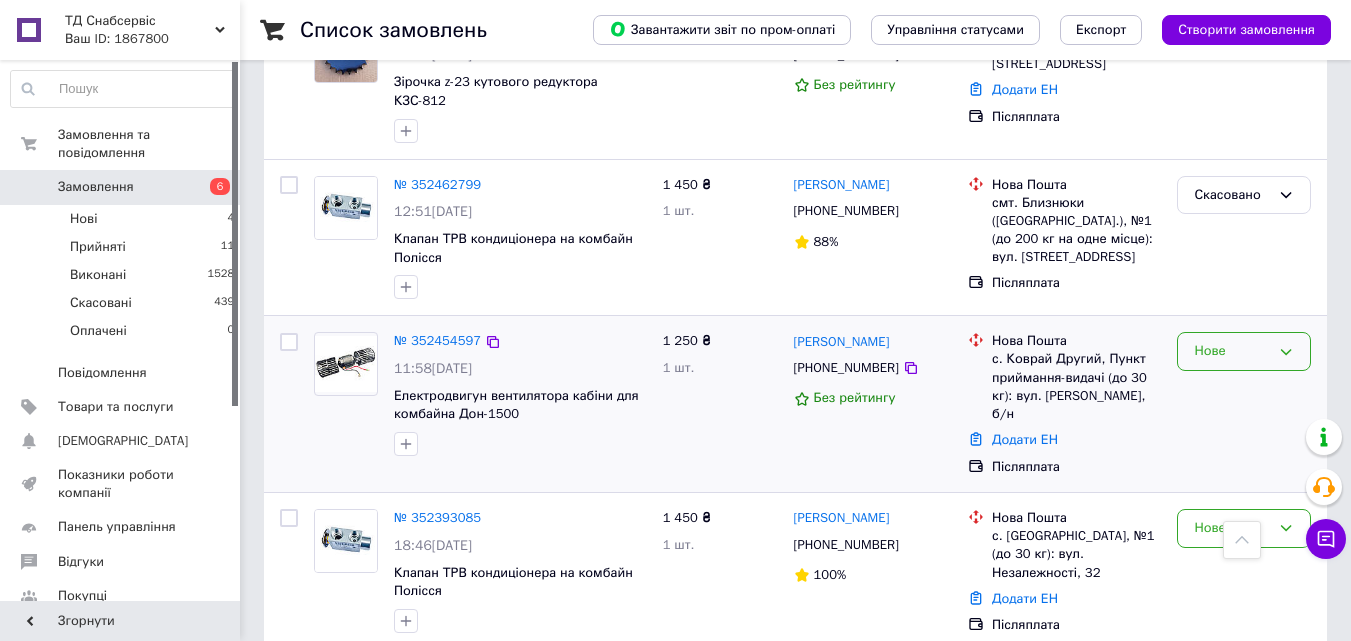 click on "Нове" at bounding box center (1232, 351) 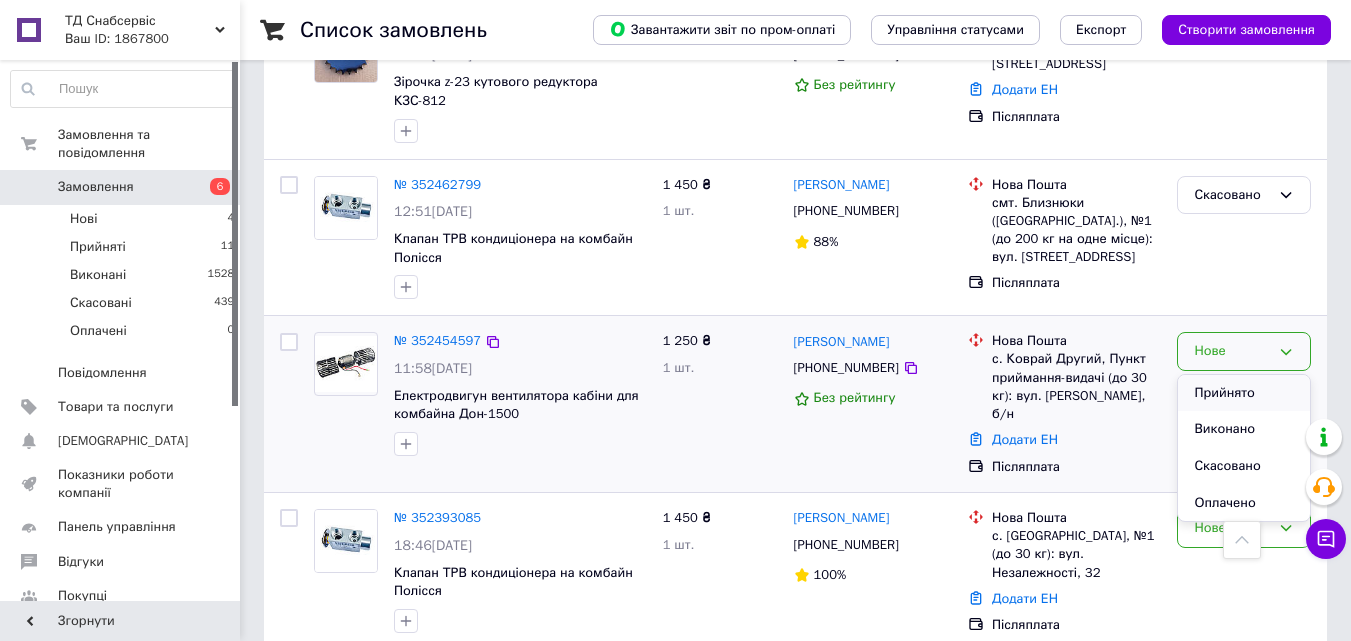click on "Прийнято" at bounding box center [1244, 393] 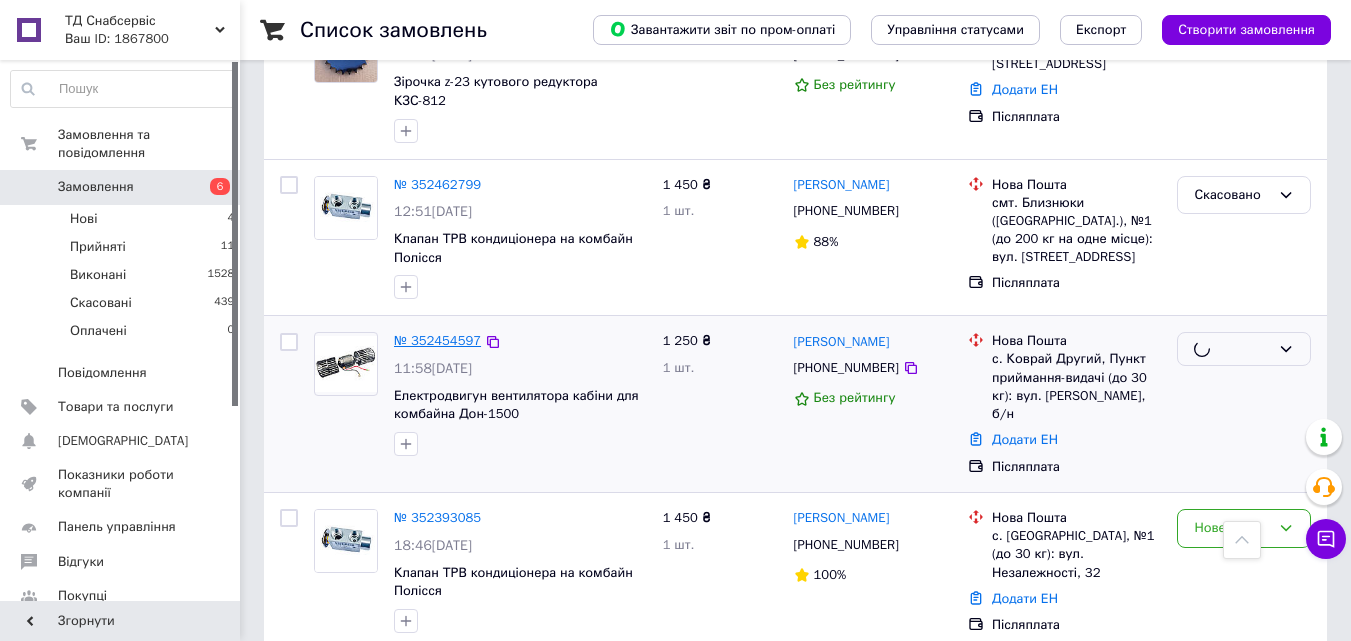click on "№ 352454597" at bounding box center (437, 340) 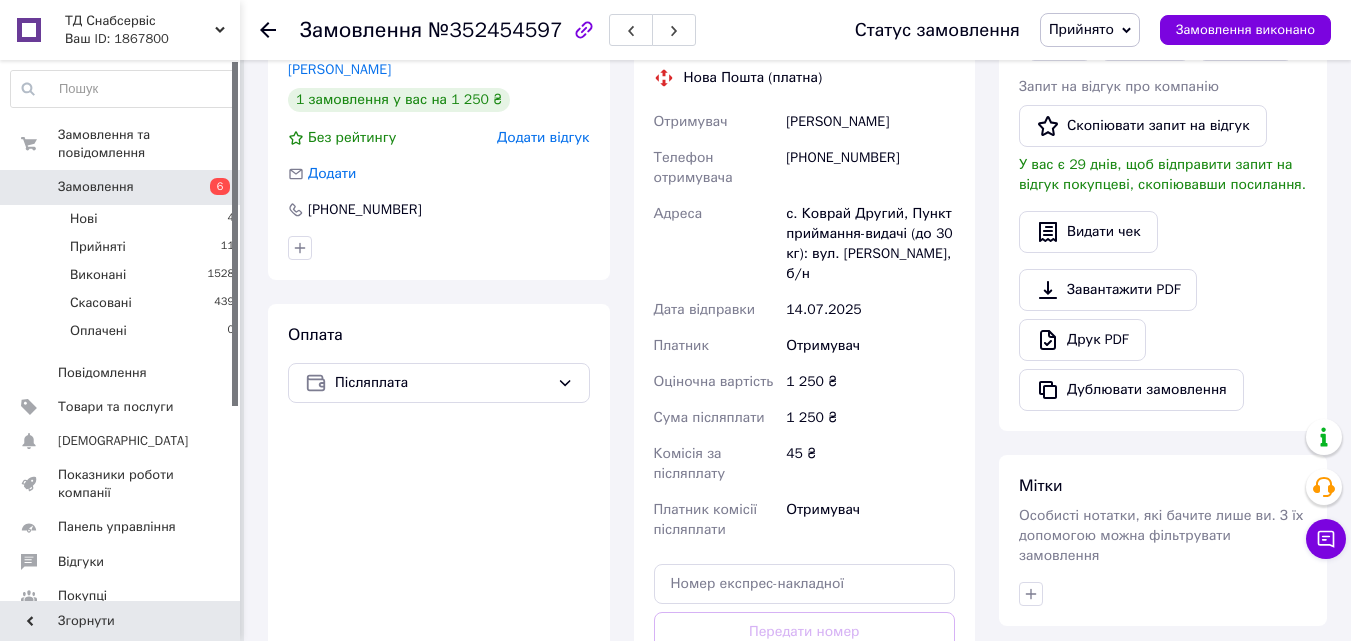 scroll, scrollTop: 400, scrollLeft: 0, axis: vertical 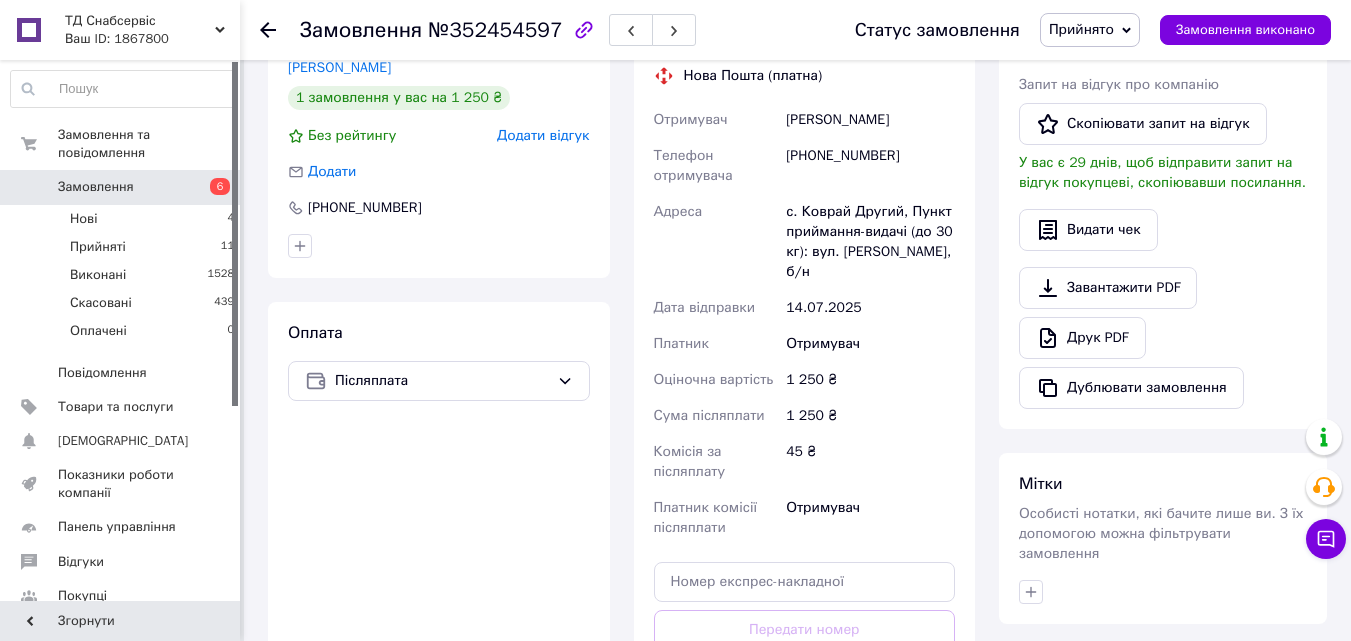 click on "Ваш ID: 1867800" at bounding box center (152, 39) 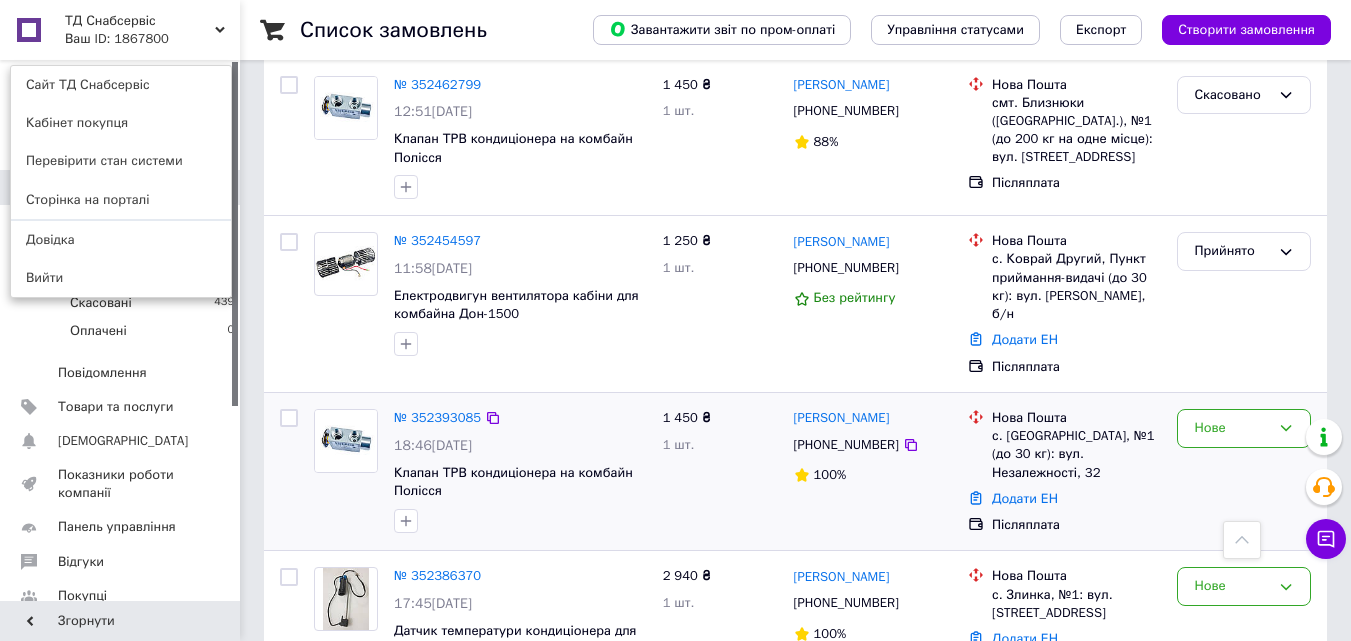 scroll, scrollTop: 800, scrollLeft: 0, axis: vertical 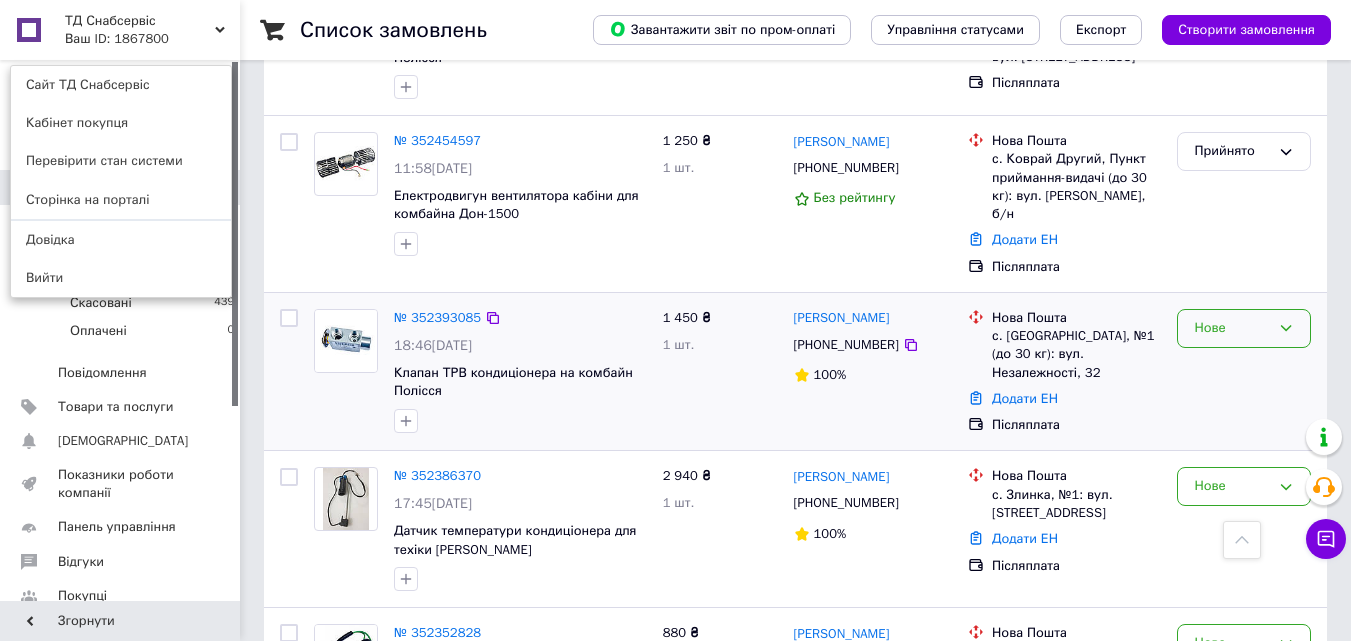click on "Нове" at bounding box center (1232, 328) 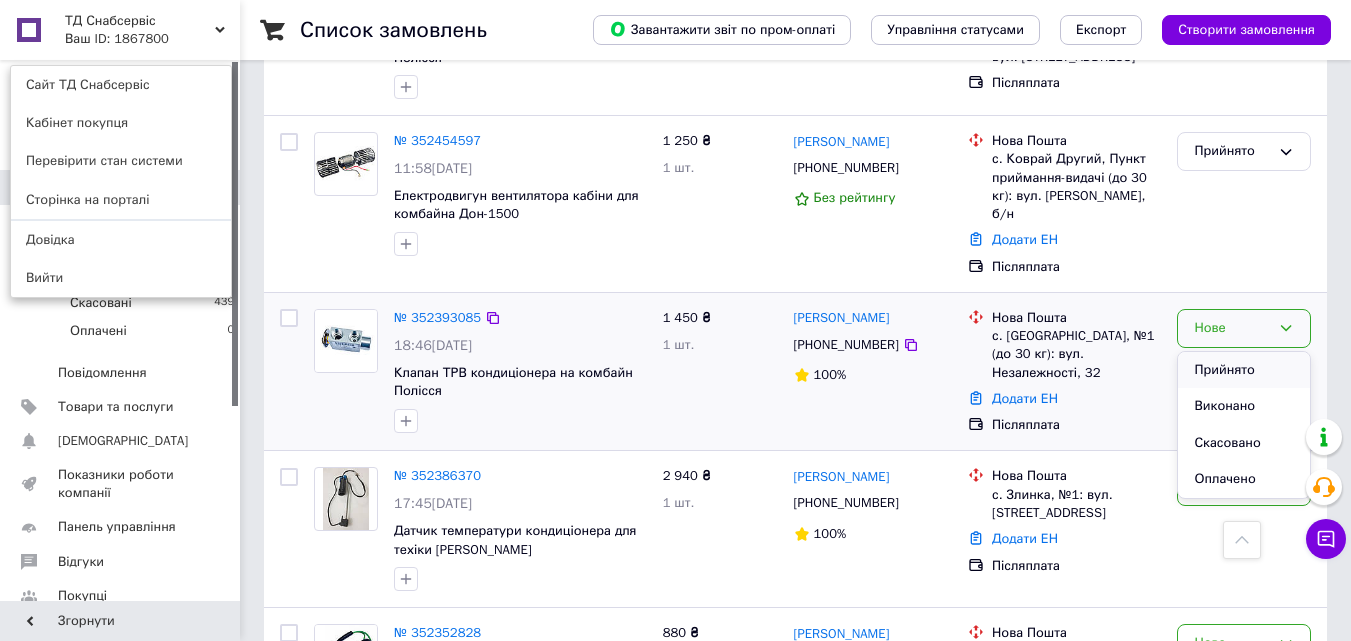 click on "Прийнято" at bounding box center [1244, 370] 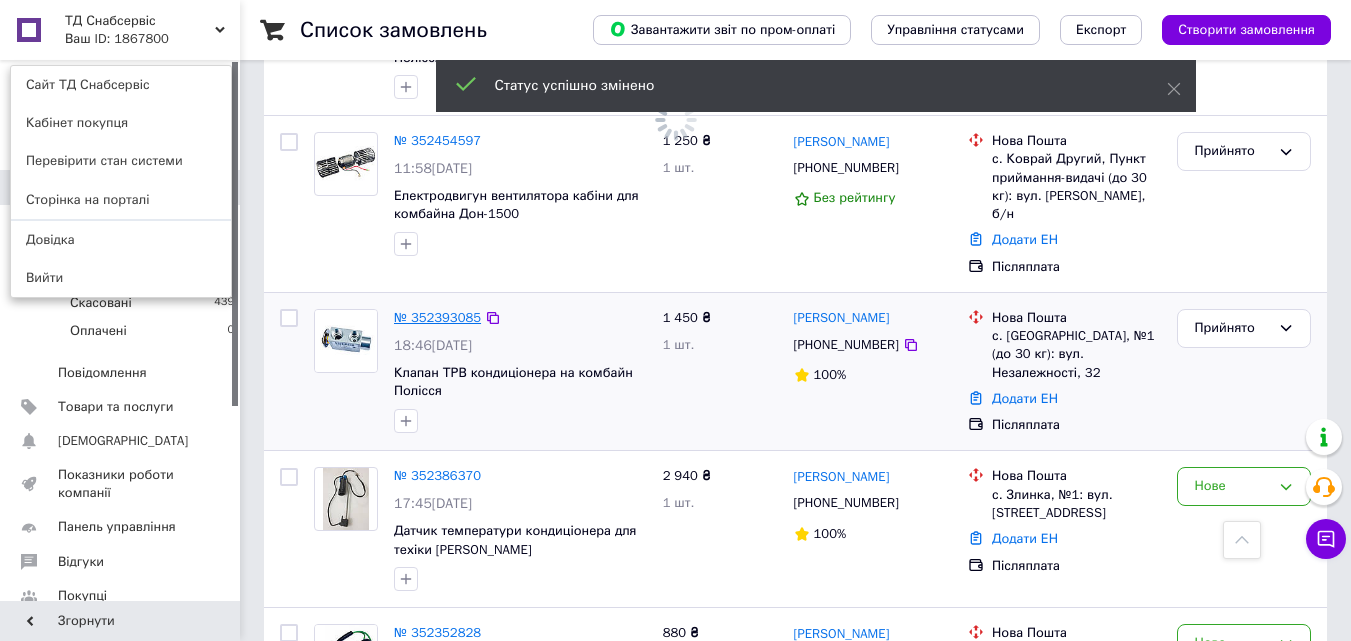 click on "№ 352393085" at bounding box center (437, 317) 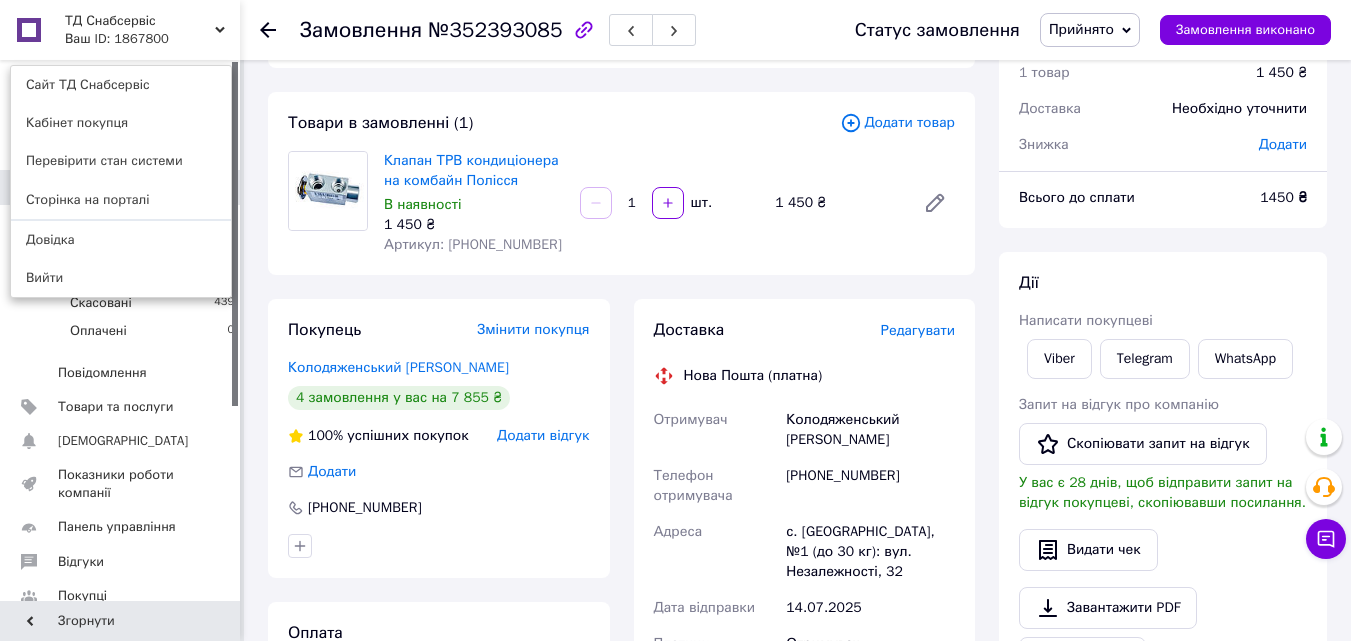 scroll, scrollTop: 76, scrollLeft: 0, axis: vertical 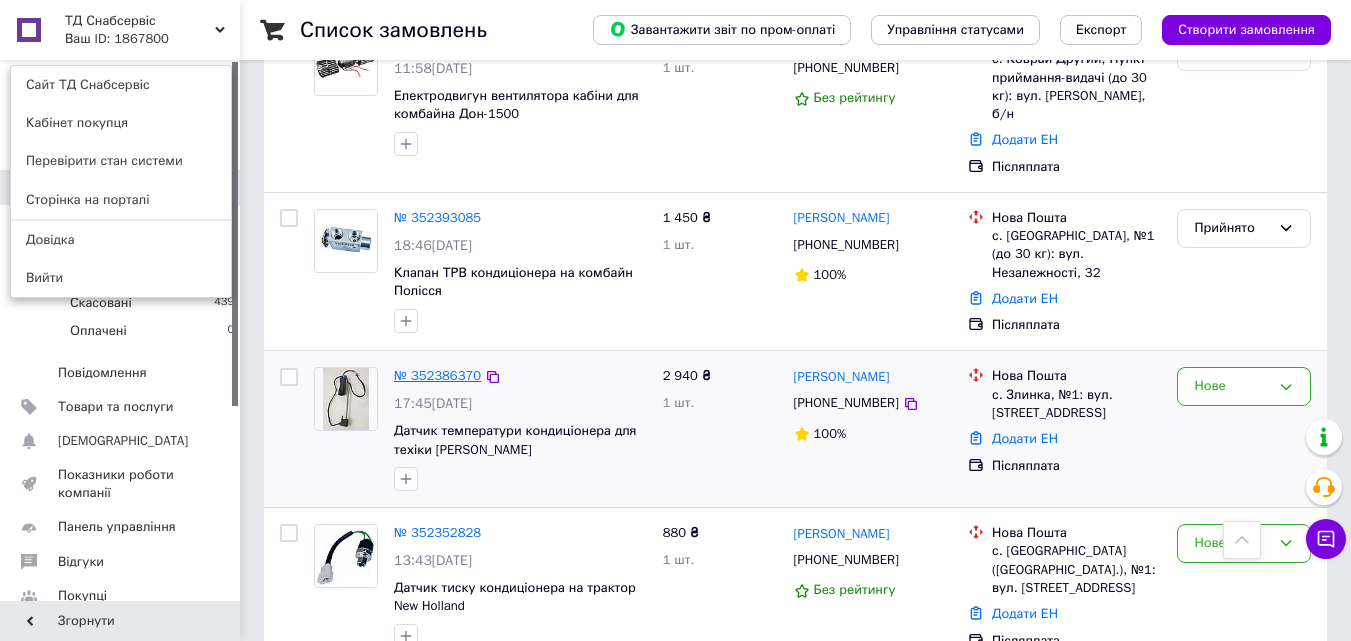 click on "№ 352386370" at bounding box center [437, 375] 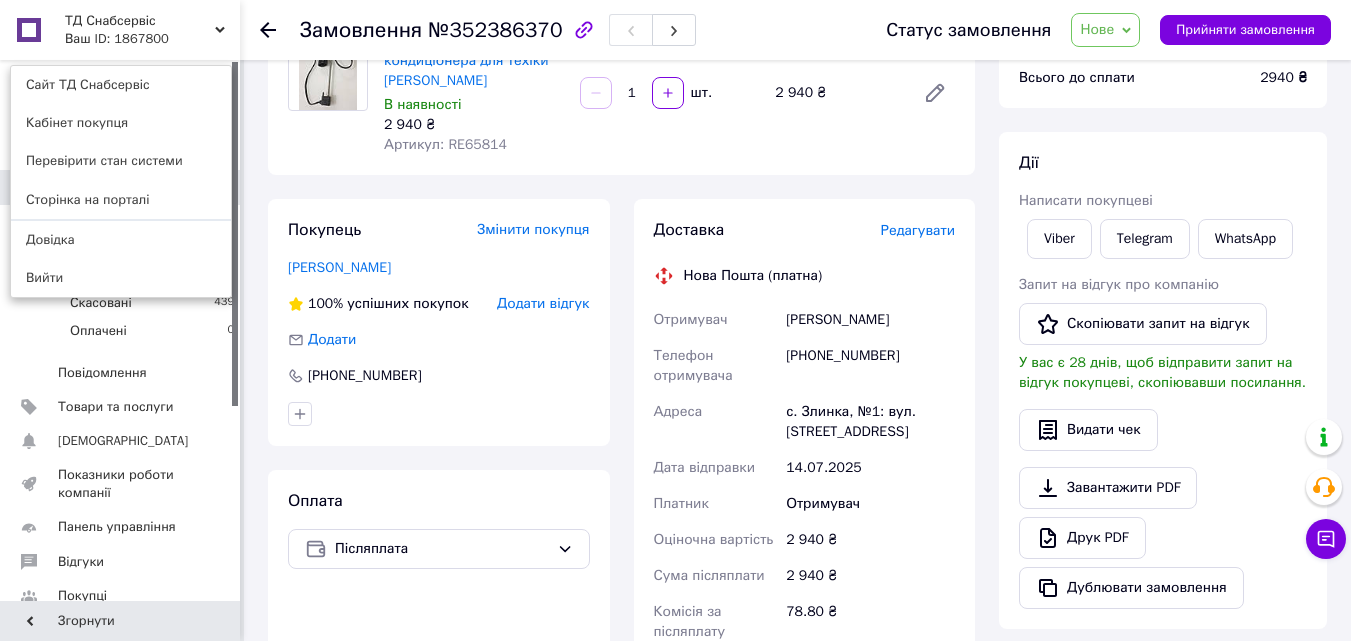 scroll, scrollTop: 676, scrollLeft: 0, axis: vertical 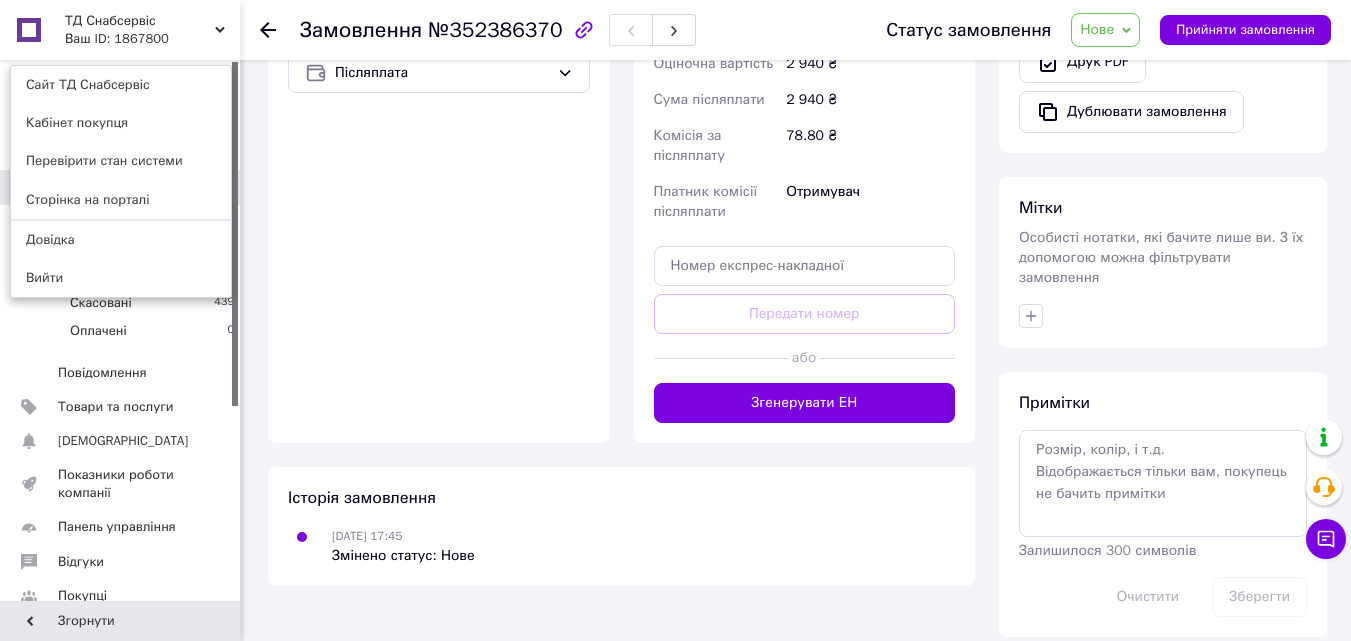 click on "Нове" at bounding box center (1097, 29) 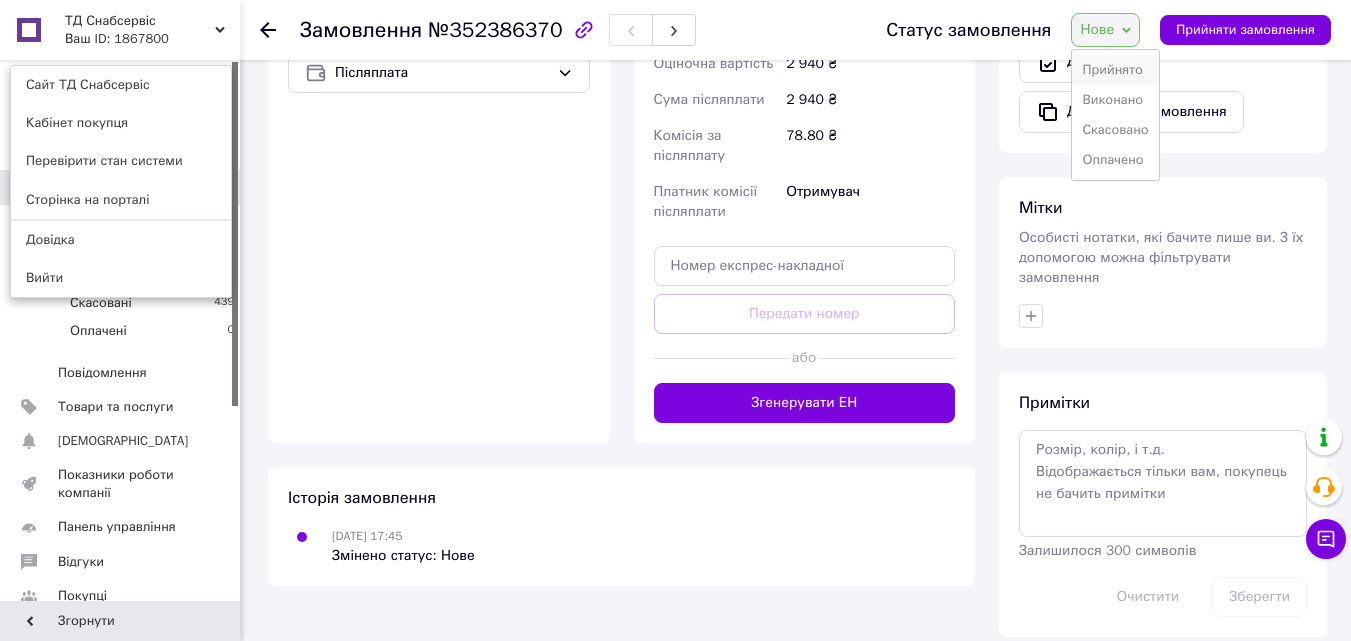 click on "Прийнято" at bounding box center [1115, 70] 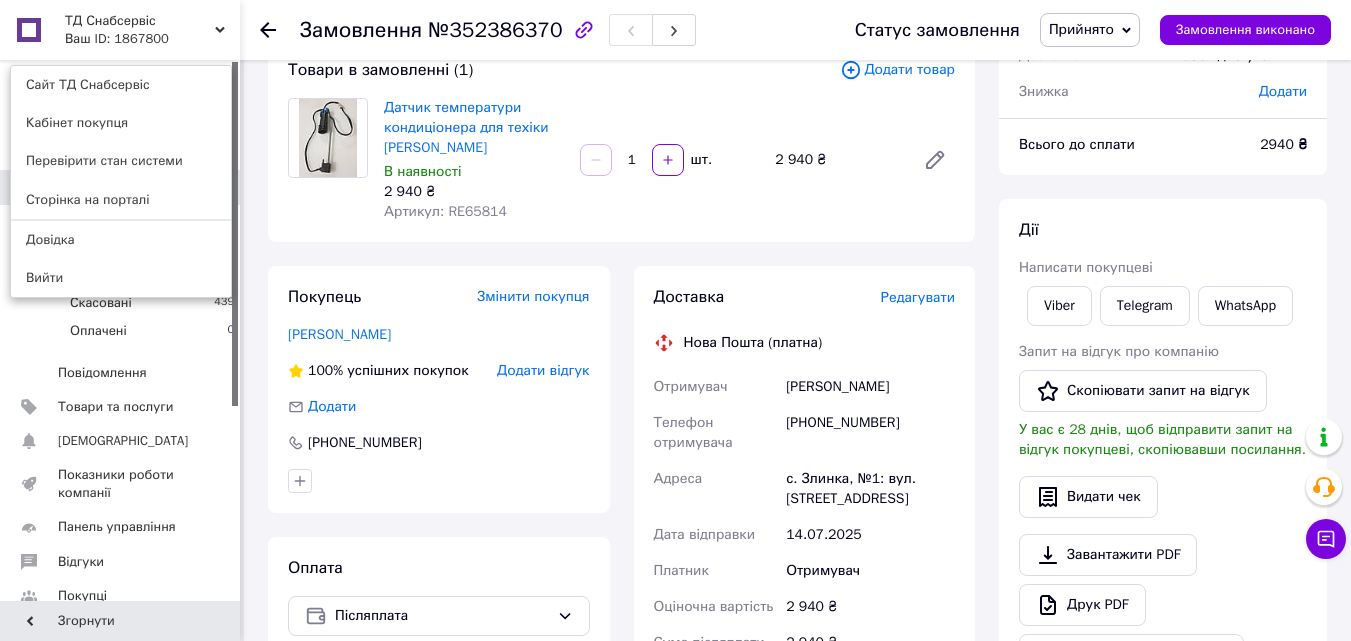 scroll, scrollTop: 100, scrollLeft: 0, axis: vertical 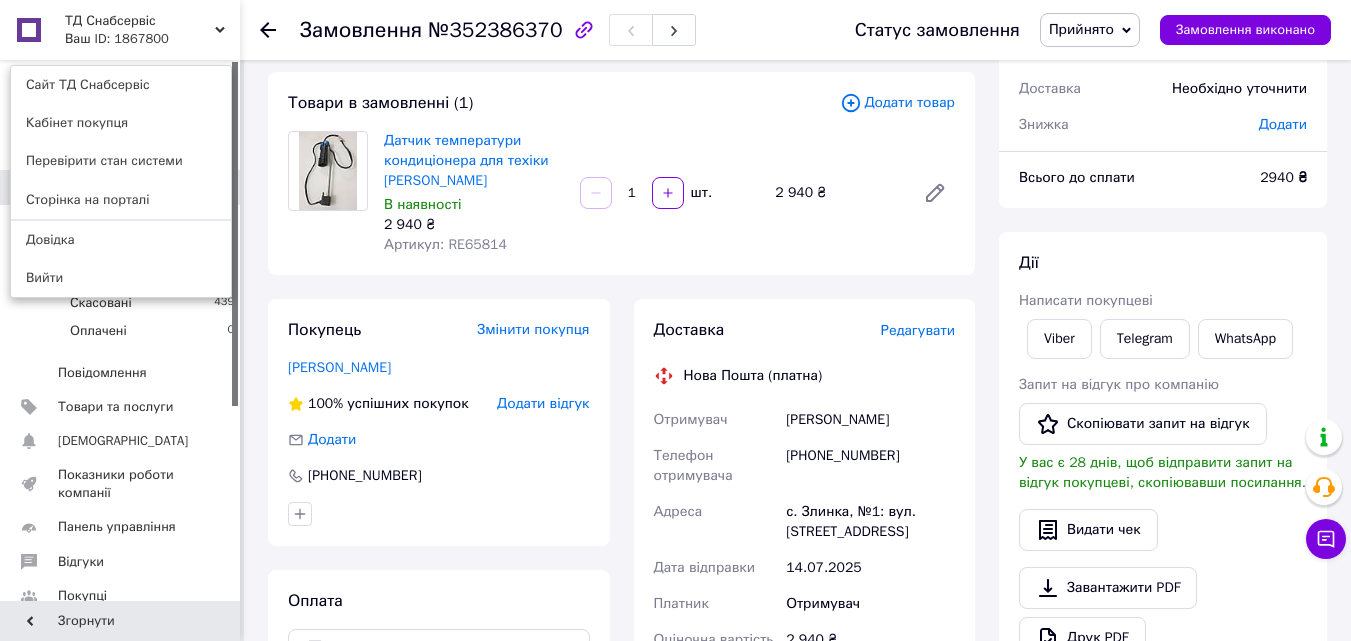 click on "ТД Снабсервіс" at bounding box center [140, 21] 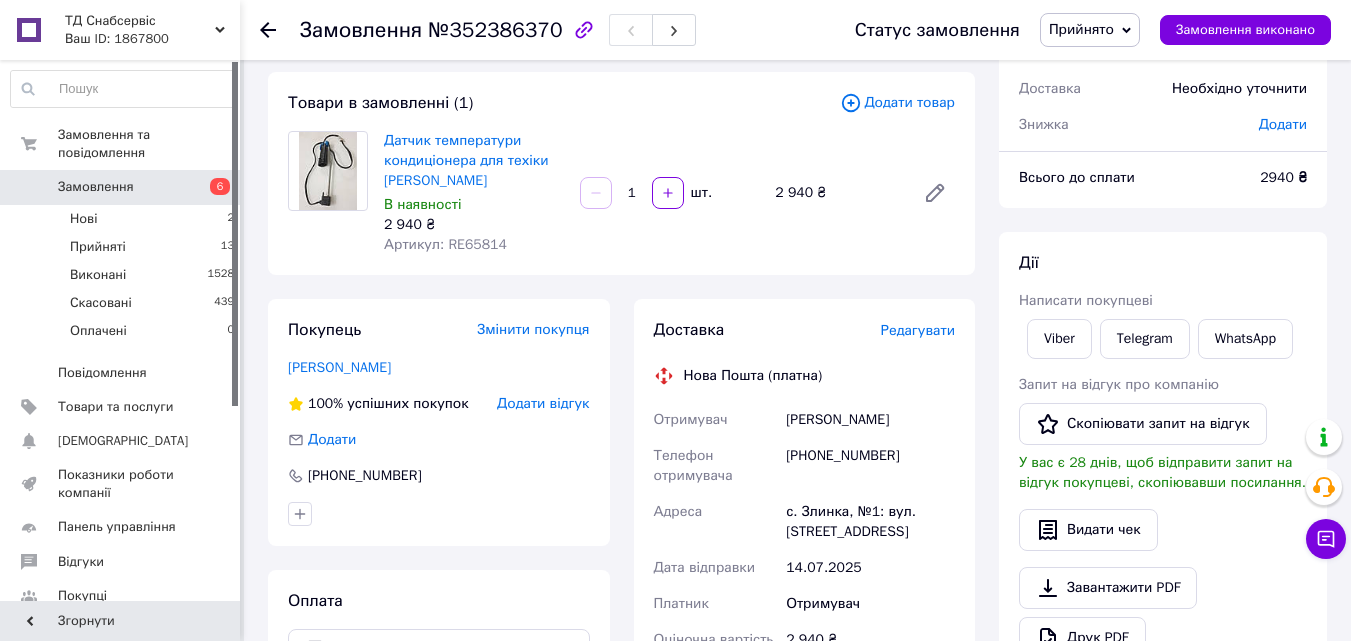 click on "Замовлення" at bounding box center (96, 187) 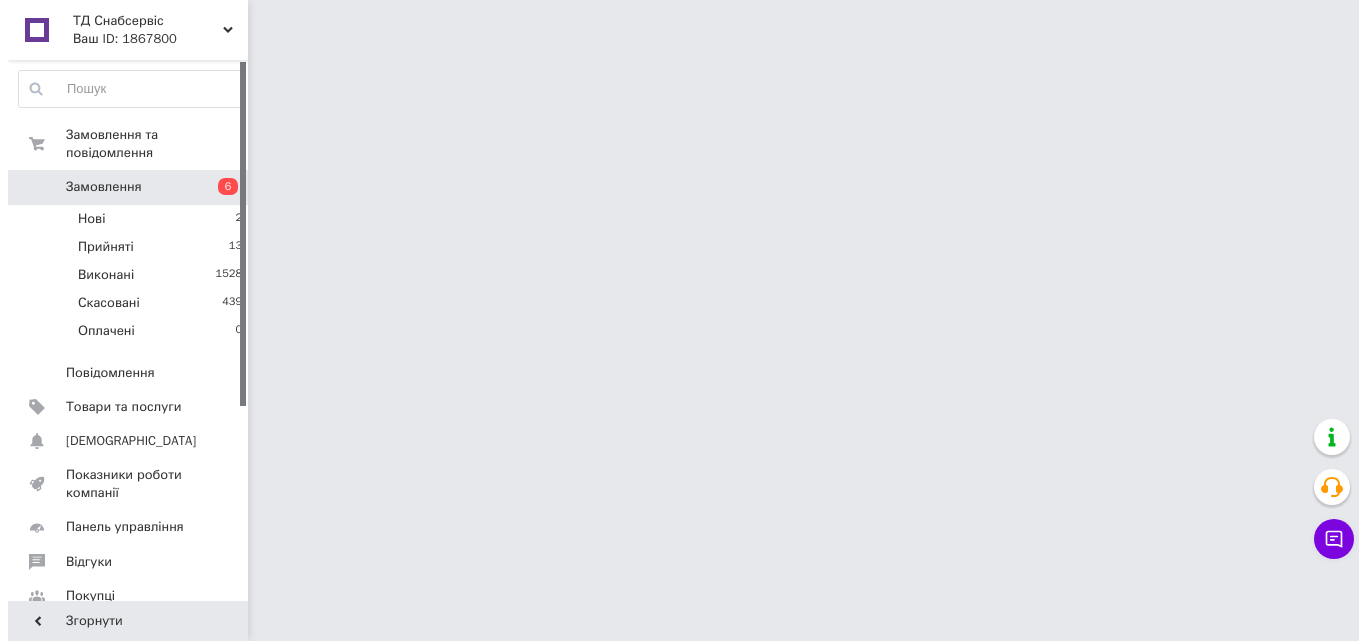 scroll, scrollTop: 0, scrollLeft: 0, axis: both 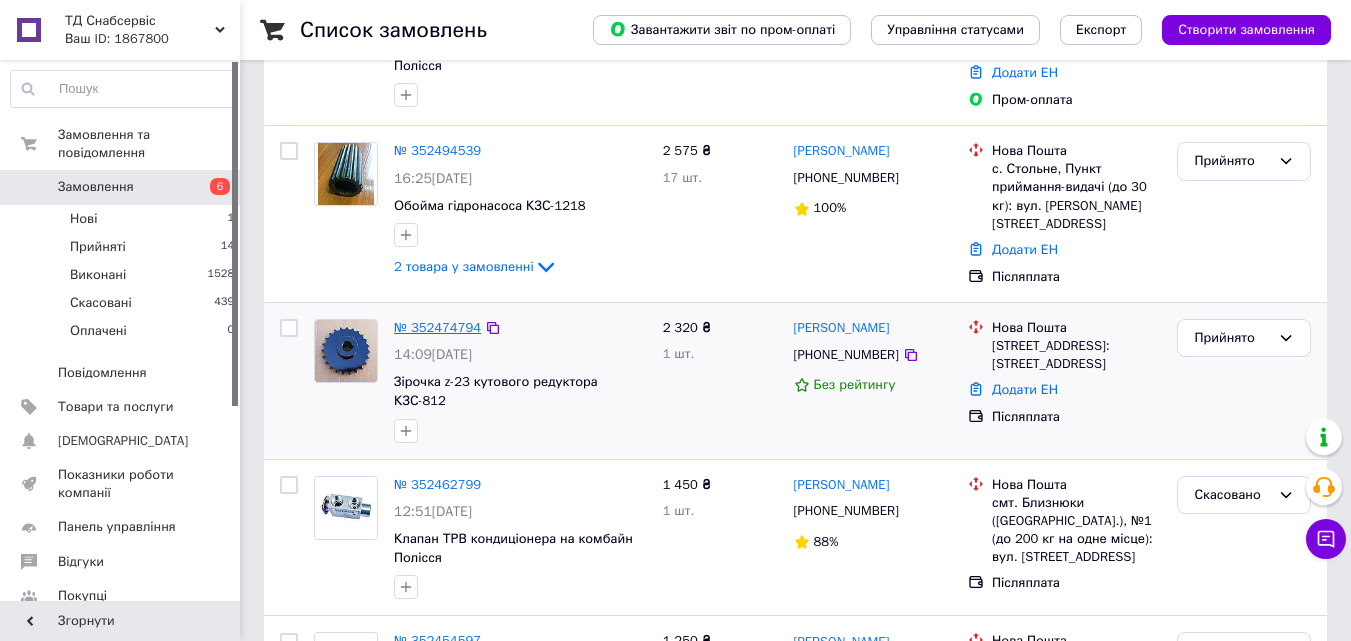 click on "№ 352474794" at bounding box center (437, 327) 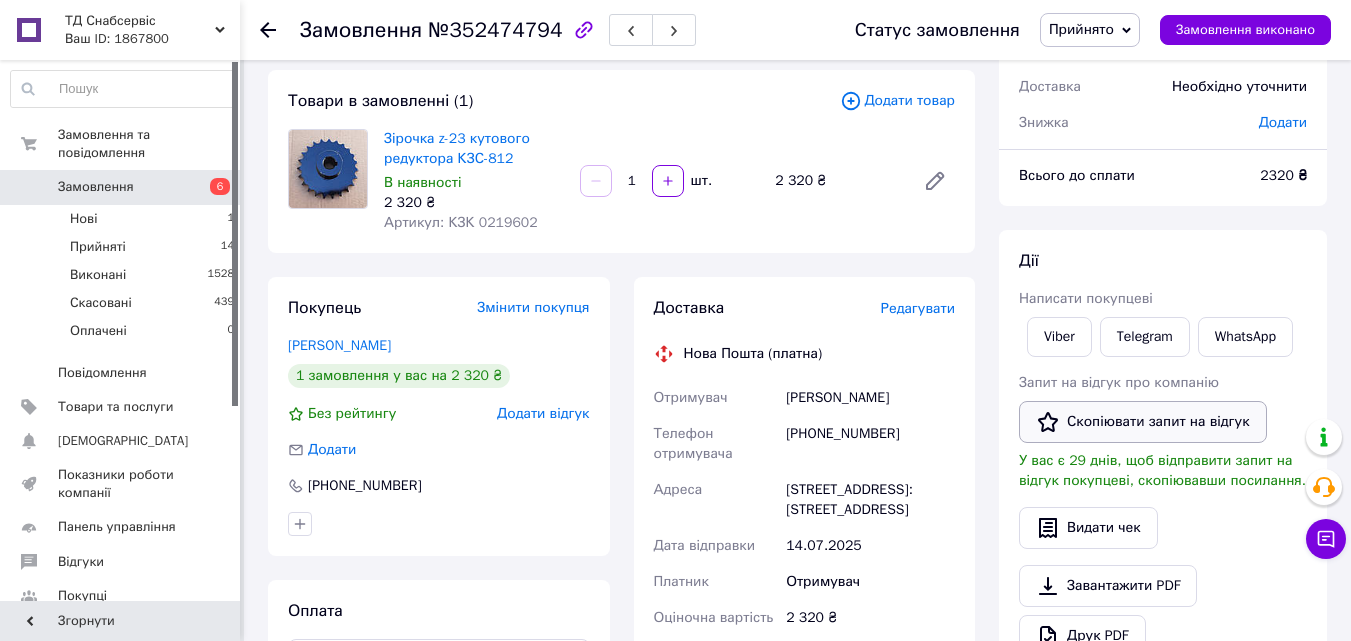 scroll, scrollTop: 100, scrollLeft: 0, axis: vertical 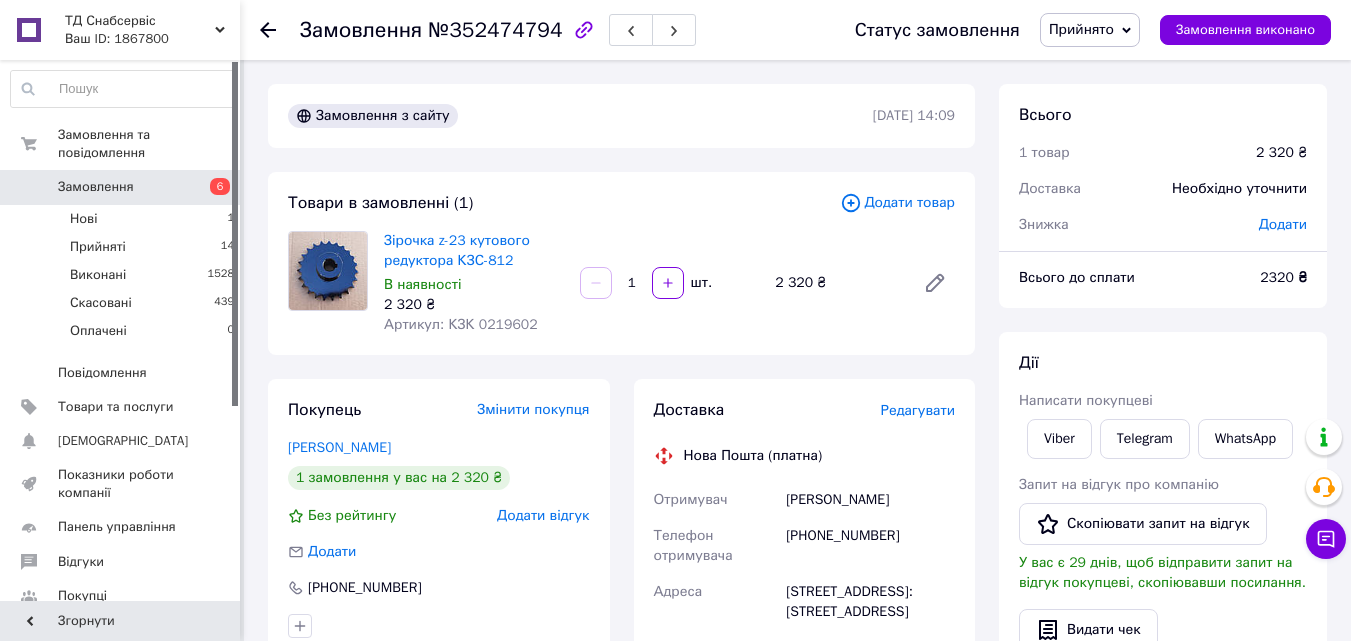 click on "Замовлення" at bounding box center (96, 187) 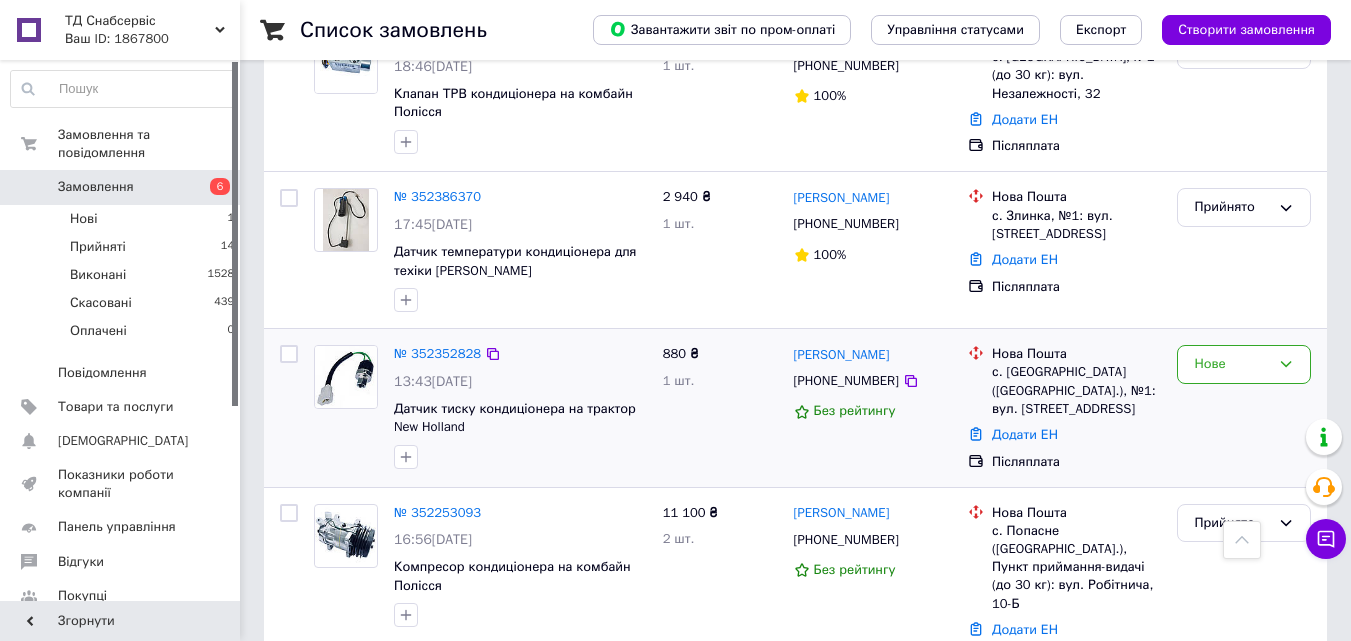 scroll, scrollTop: 1100, scrollLeft: 0, axis: vertical 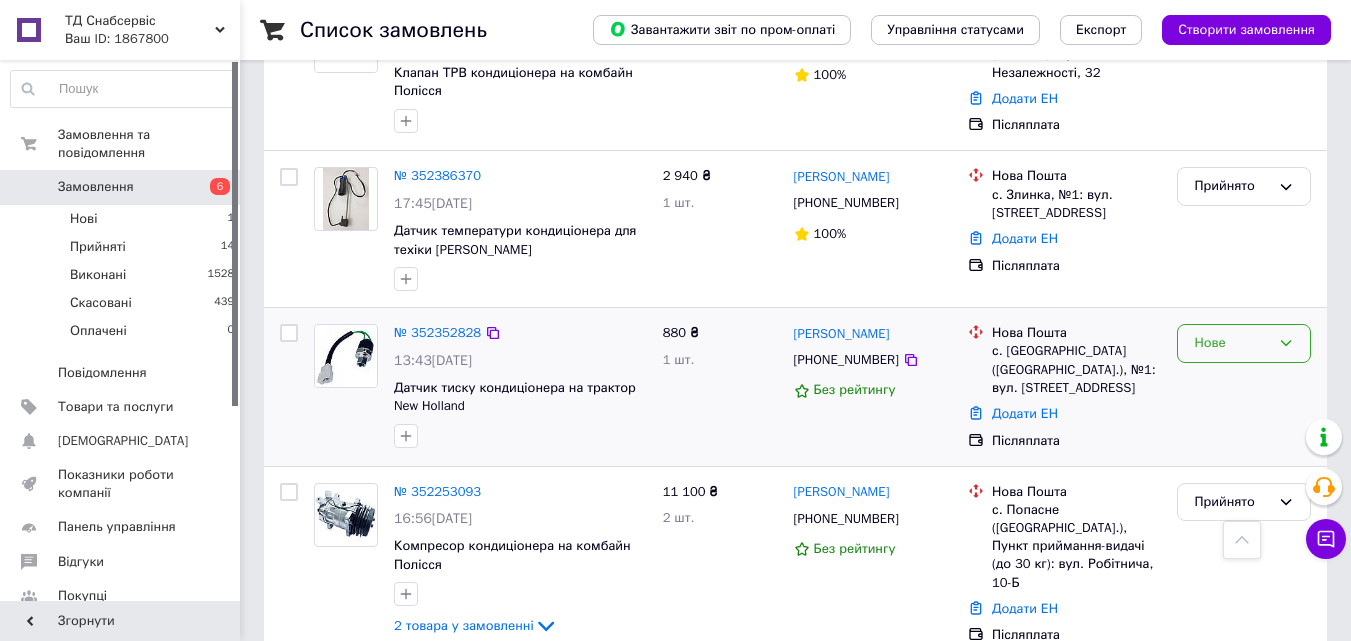 click on "Нове" at bounding box center [1232, 343] 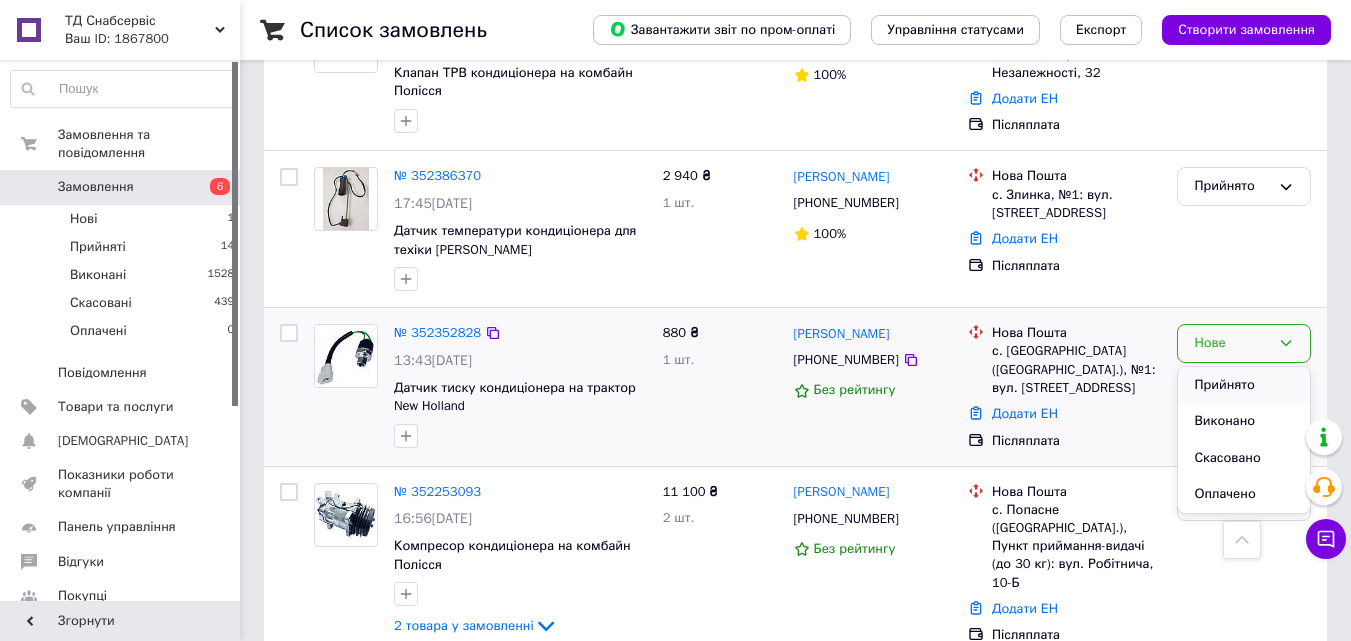 click on "Прийнято" at bounding box center (1244, 385) 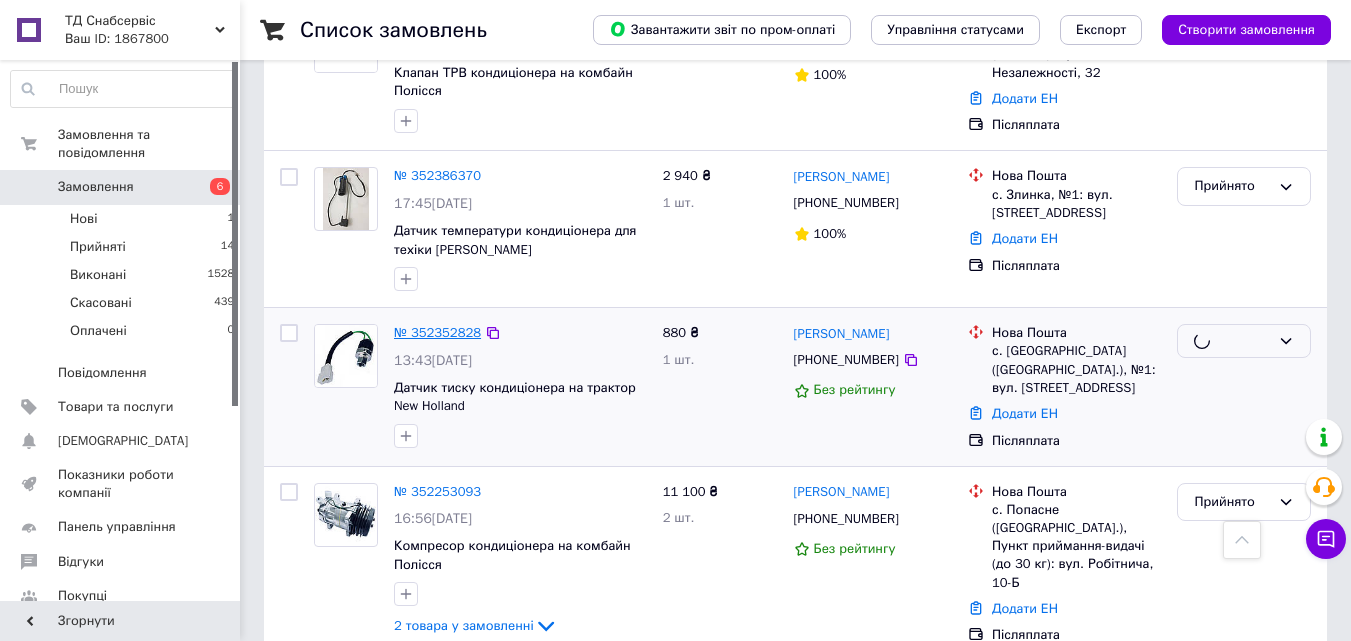 click on "№ 352352828" at bounding box center (437, 332) 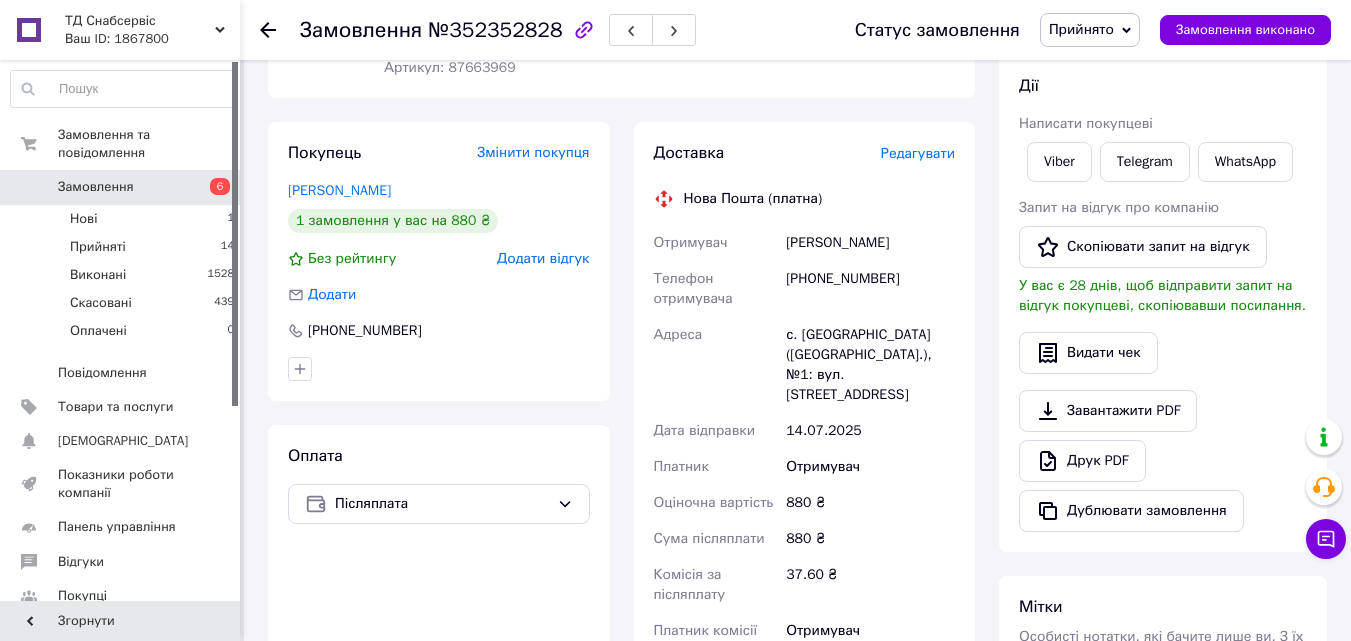 scroll, scrollTop: 276, scrollLeft: 0, axis: vertical 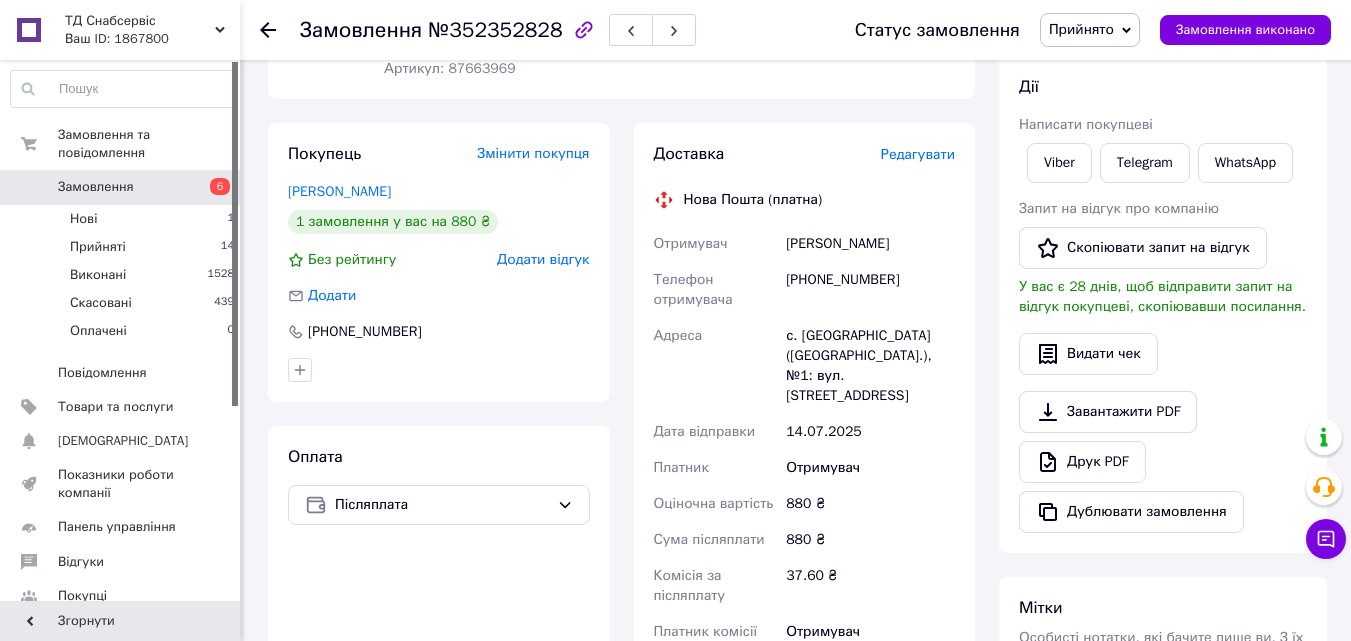 click on "Замовлення" at bounding box center [96, 187] 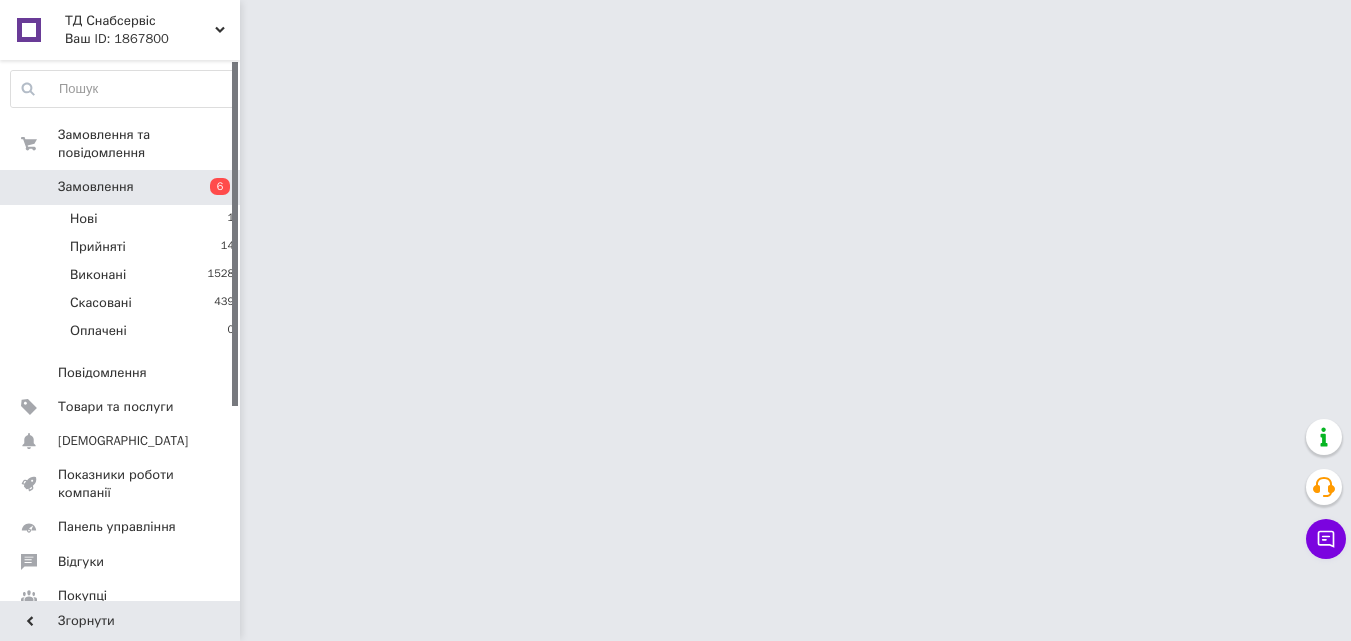 scroll, scrollTop: 0, scrollLeft: 0, axis: both 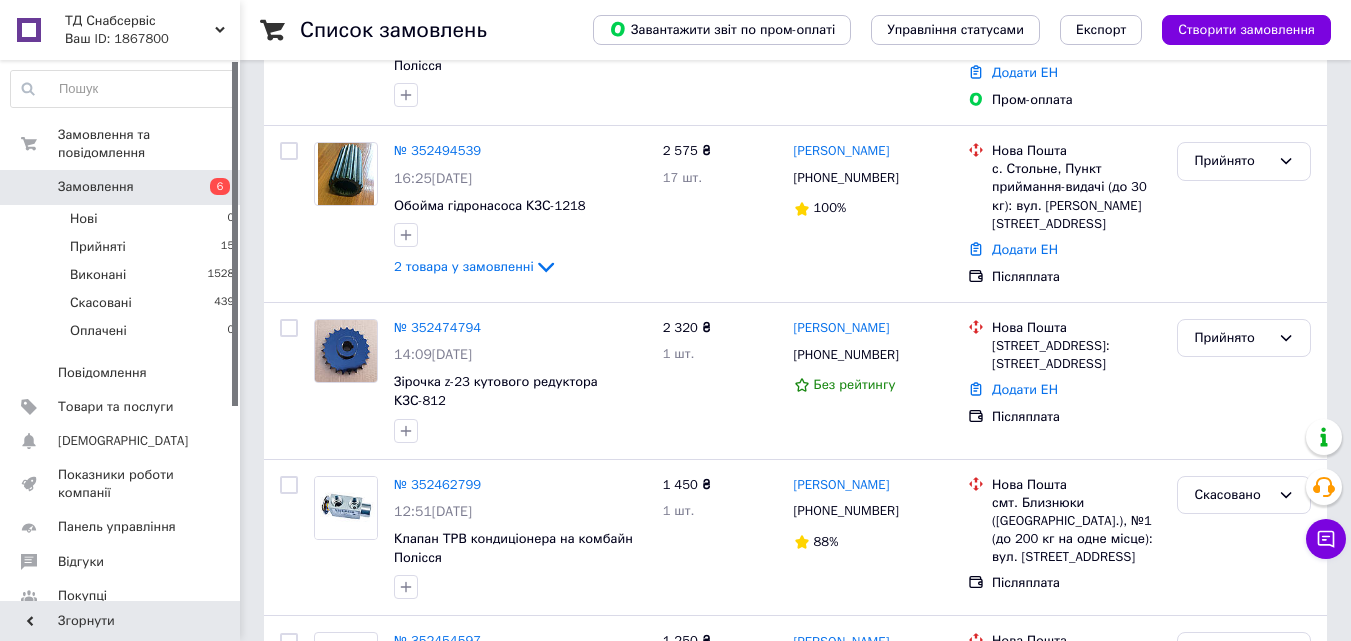 click on "Замовлення" at bounding box center (96, 187) 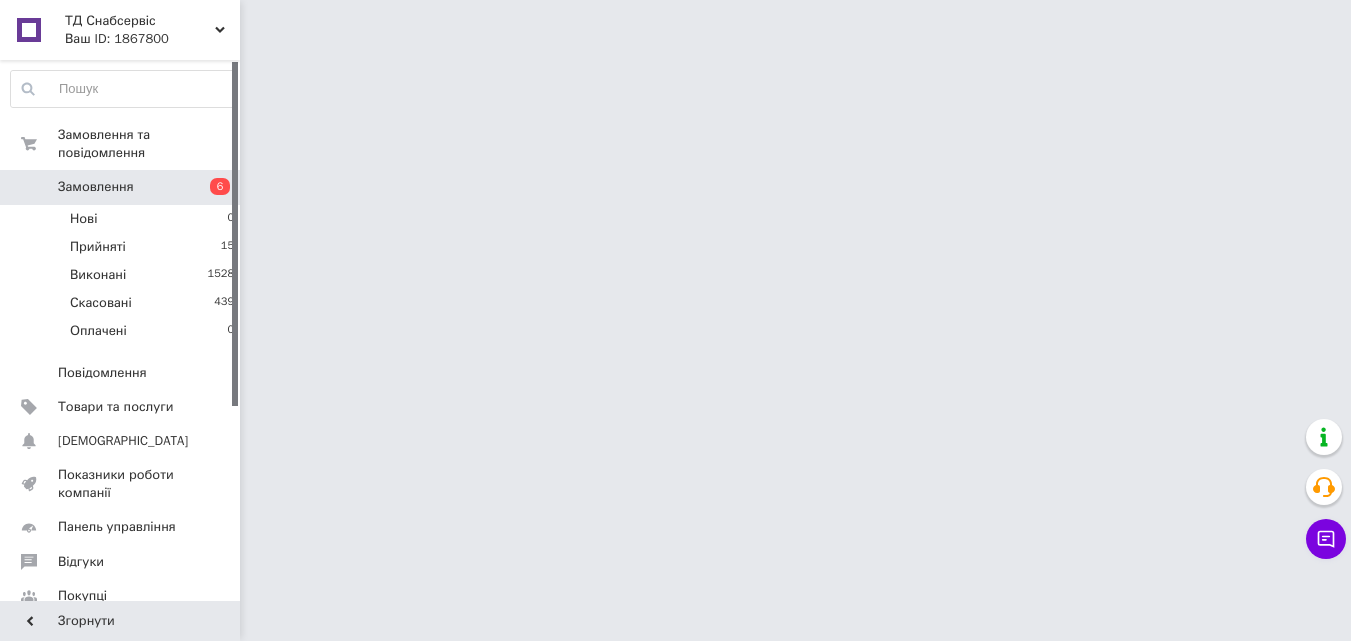 scroll, scrollTop: 0, scrollLeft: 0, axis: both 